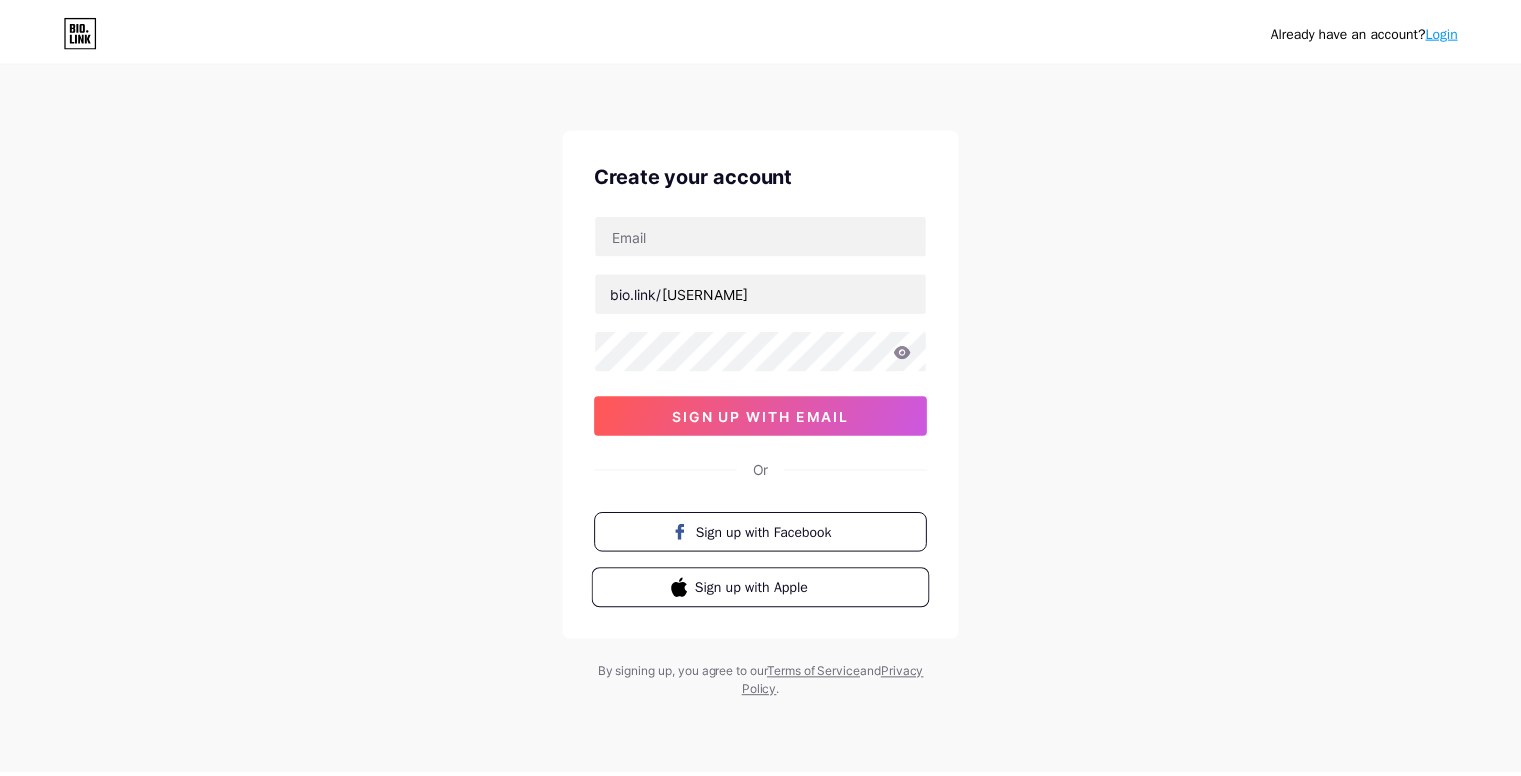 scroll, scrollTop: 0, scrollLeft: 0, axis: both 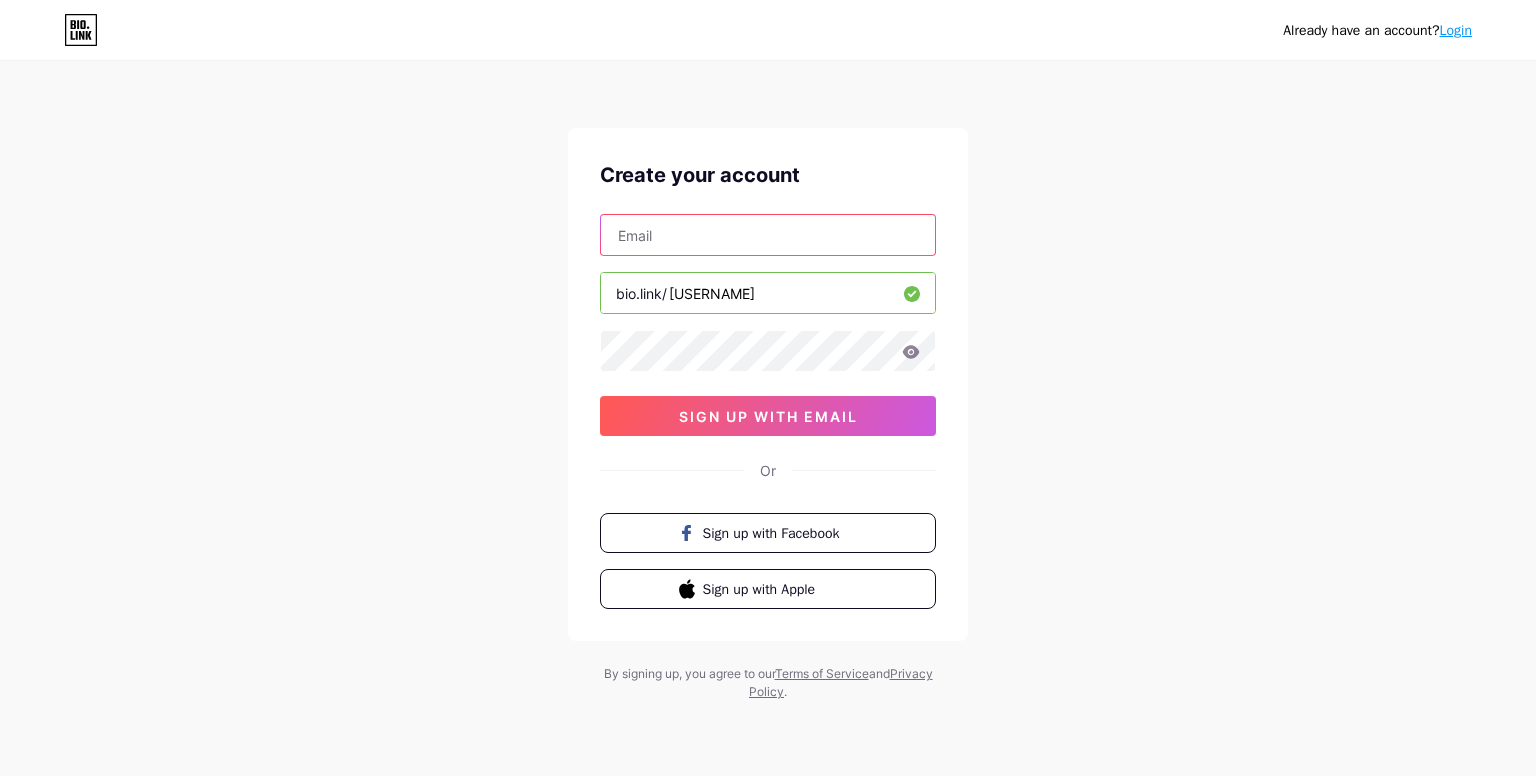 click at bounding box center (768, 235) 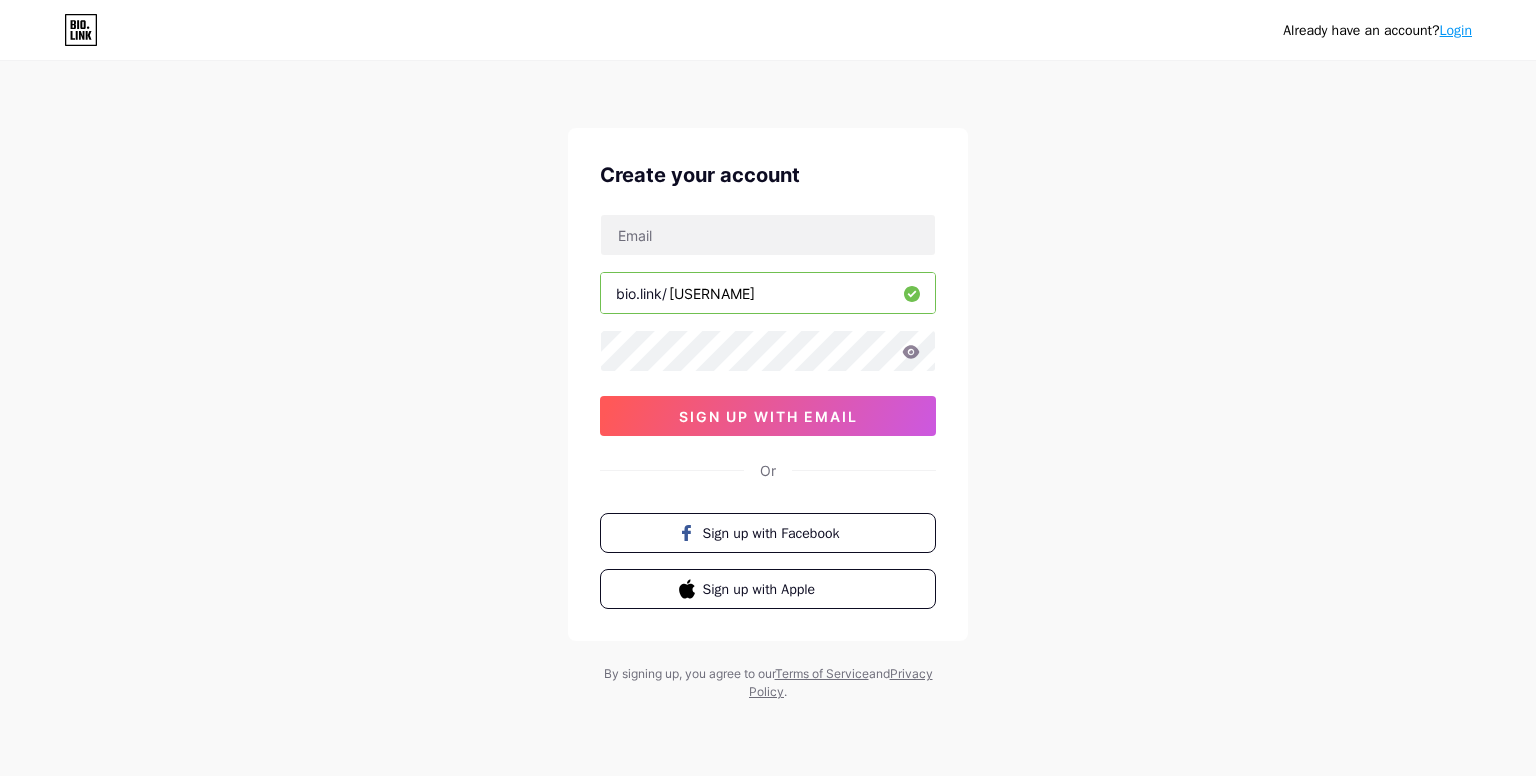click on "Create your account     bio.link/[USERNAME]                 03AFcWeA4TJ76K0JFuLgPMxH3VafsDuLjLXdMkuMLw7DmZPOJ7QcVQ7h8BXJiiweUsSrlkjBuka1YoVTNX-EFS4gNEYcSJp8ejWVF4PCxZba4bM74x_nzhf-SBwzvCBn_QtpupWF5kQz8CDHsK5Rb8wTTzqLptPWkwgkG8TG4EeUxdLBz9d6voadcq7mftWVra4LctRWCy55HfWKVvjQ3MTjmOxIimFEIFilBHKrrFa6h1tR0Lzz101y3nQIsTw7CvmxOHv0KZArdHmgi-5D21vXdtbQCZxjnkReAssh7JgWLxkCDQzQ5QKh5pYDY8PZ1TuRWI3IY6-9B03082BE8fE3QAxcN_oHX1kGzsCV4LHNzbsczCzDiziEcnwxxmZ7YoJ3OmSrxGeJfupz0hT211WYSknOh3rFLok3Zv9DSaHb73mbj-v2mTNVtb3JJkaqtF1TMZiFb8E--f3NRIuLtpWYEUSYPZP_IbQdJh0wToQ4Yh5O8_-L_2B1q5vPxqOg7jZbaVkcSv2IC8XKHiDhR6krg28HCHRFCo9ZorPo4vWaQvkDBYjlyRVg6DtrOTWrqz4pW9bezC4GQODiFNG1GVgKsC54DWxBRPmA-3rI0ZQ-wu-l8DW4exfWV8ONT6U2H2x5xH4ZMLSFRE2pfIw5GrURbQ_GjX8-qktXXrt3MMWVd6A5bynrNxKHU3G3iS4DlPvB4Ce6vZMqwld8HcjGVYjM0U21cFg7r2ahNccFPel9g0ADZnsyw2ZEFxvyJMEfrqP7rHCTdwrBSstMLppLOXvNEONeSuApnEeef3gBy4wcTek9BS1ciVEVitpK1w3rW_Fn2RR6jOeP-2C5BN3tXvjQIsPm0Bw87SnYbGm24yehmyx1qeoD3c0-xLq7jUWhdgQqOInaPJgf48TMfoG9iDHeiMiHjF8HFoHg     sign up with email" at bounding box center (768, 384) 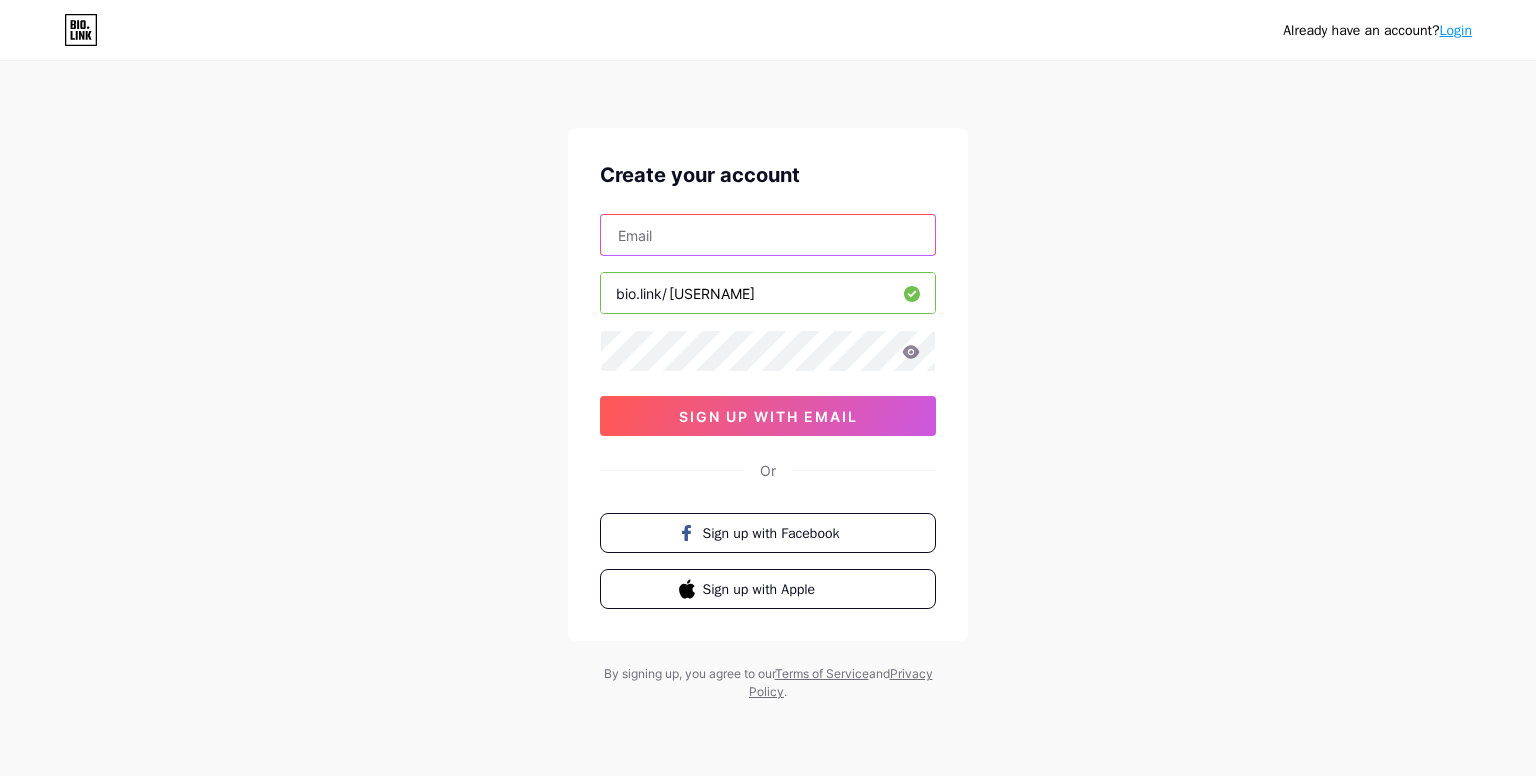 click at bounding box center [768, 235] 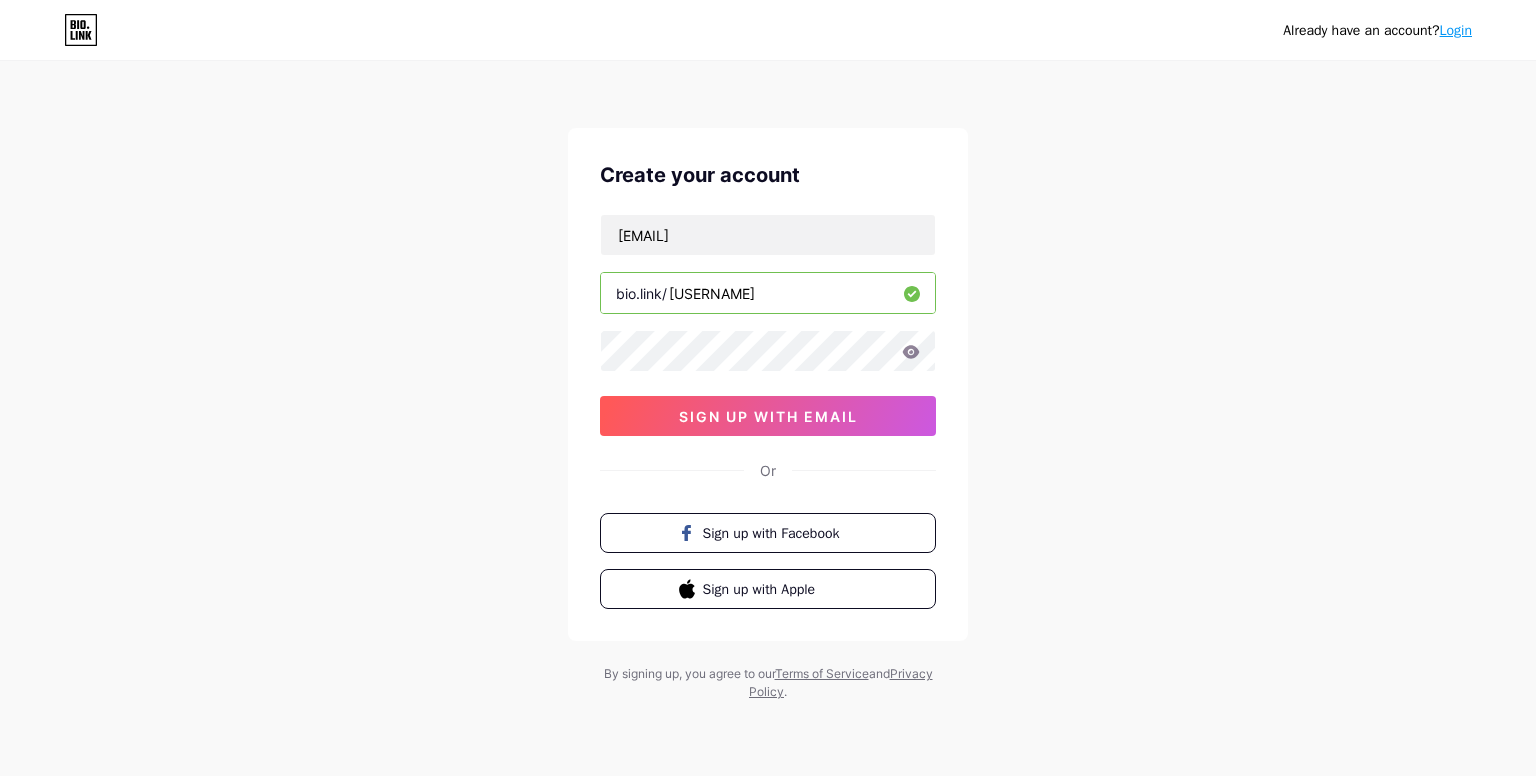 click 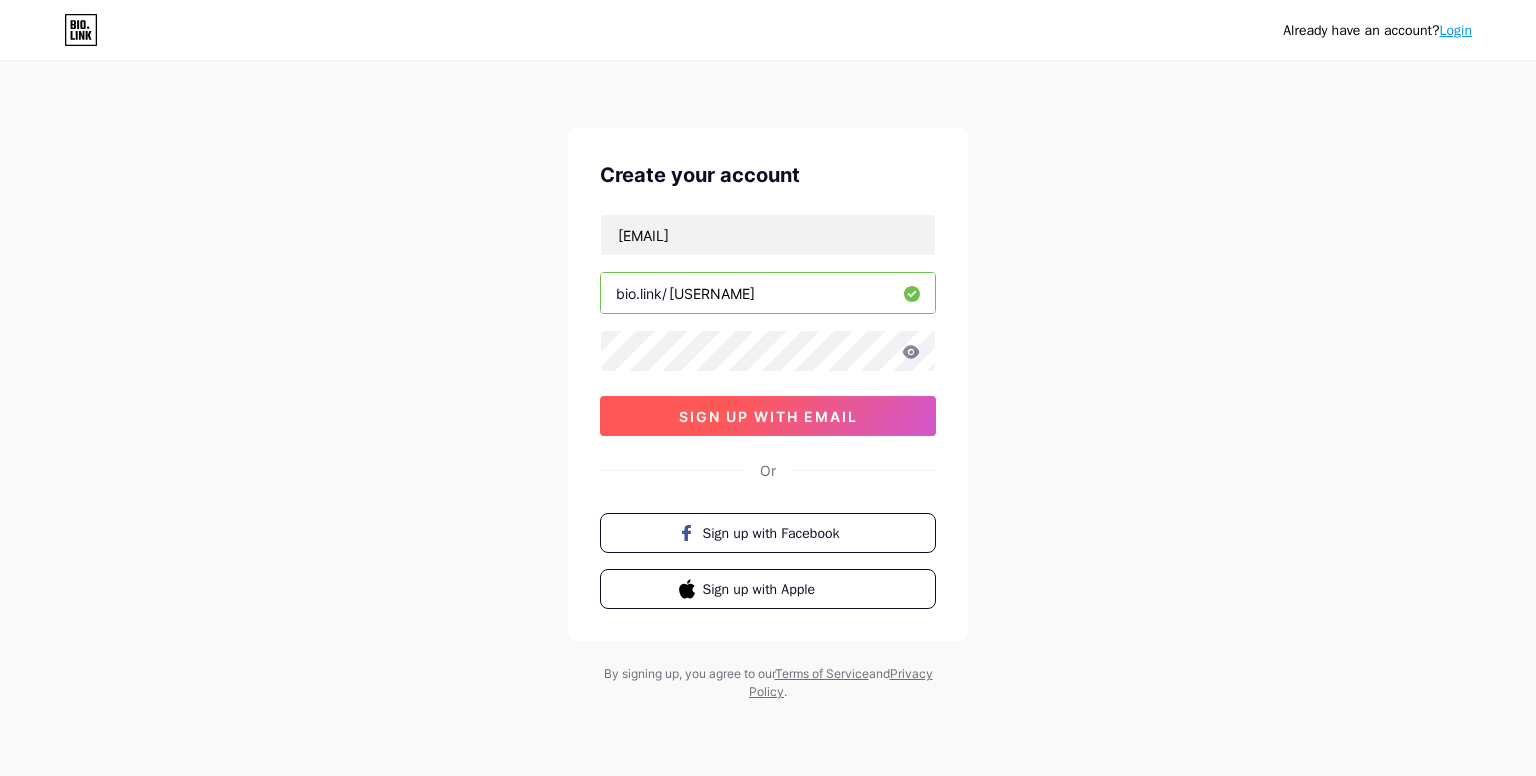 click on "sign up with email" at bounding box center (768, 416) 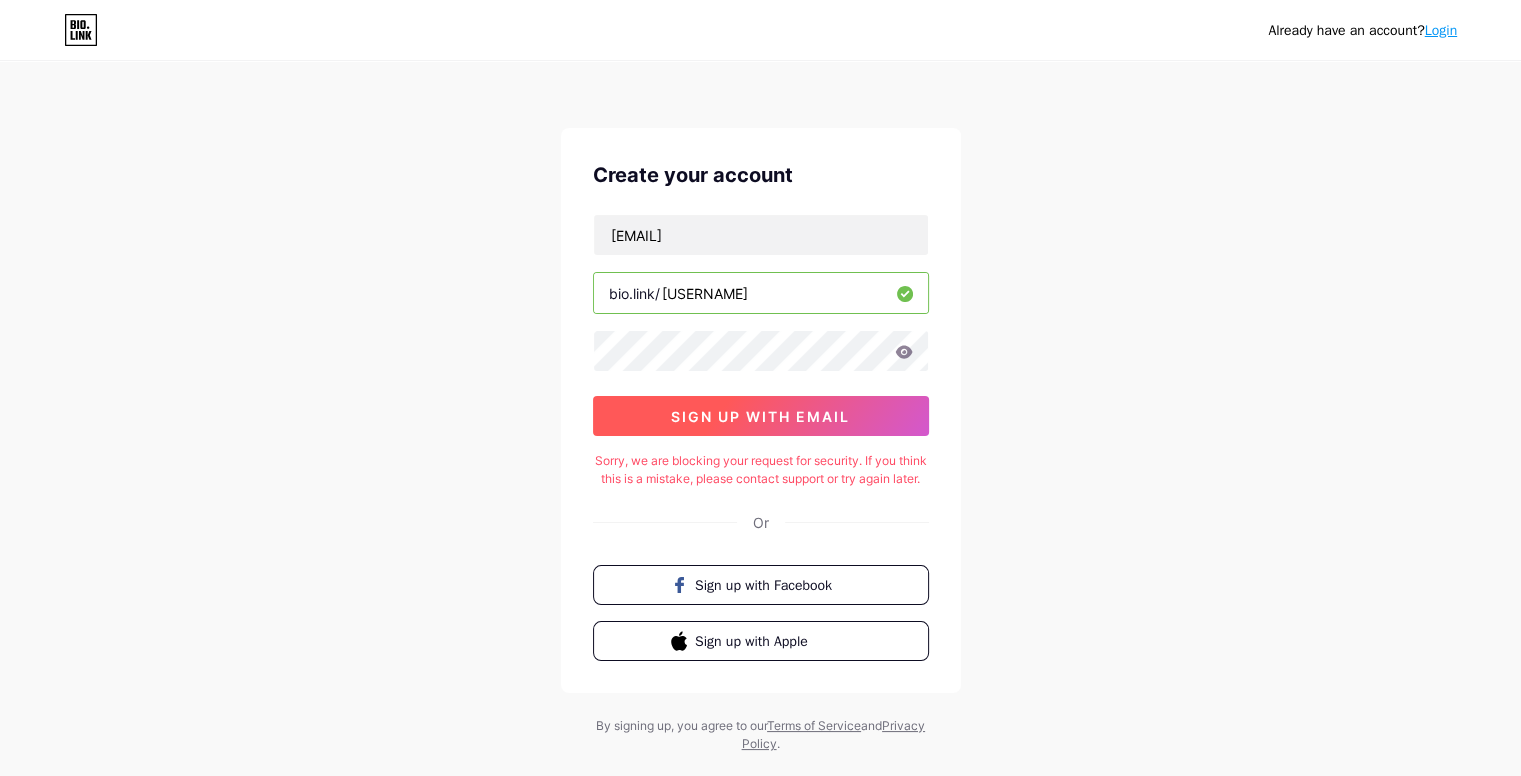 click on "sign up with email" at bounding box center [761, 416] 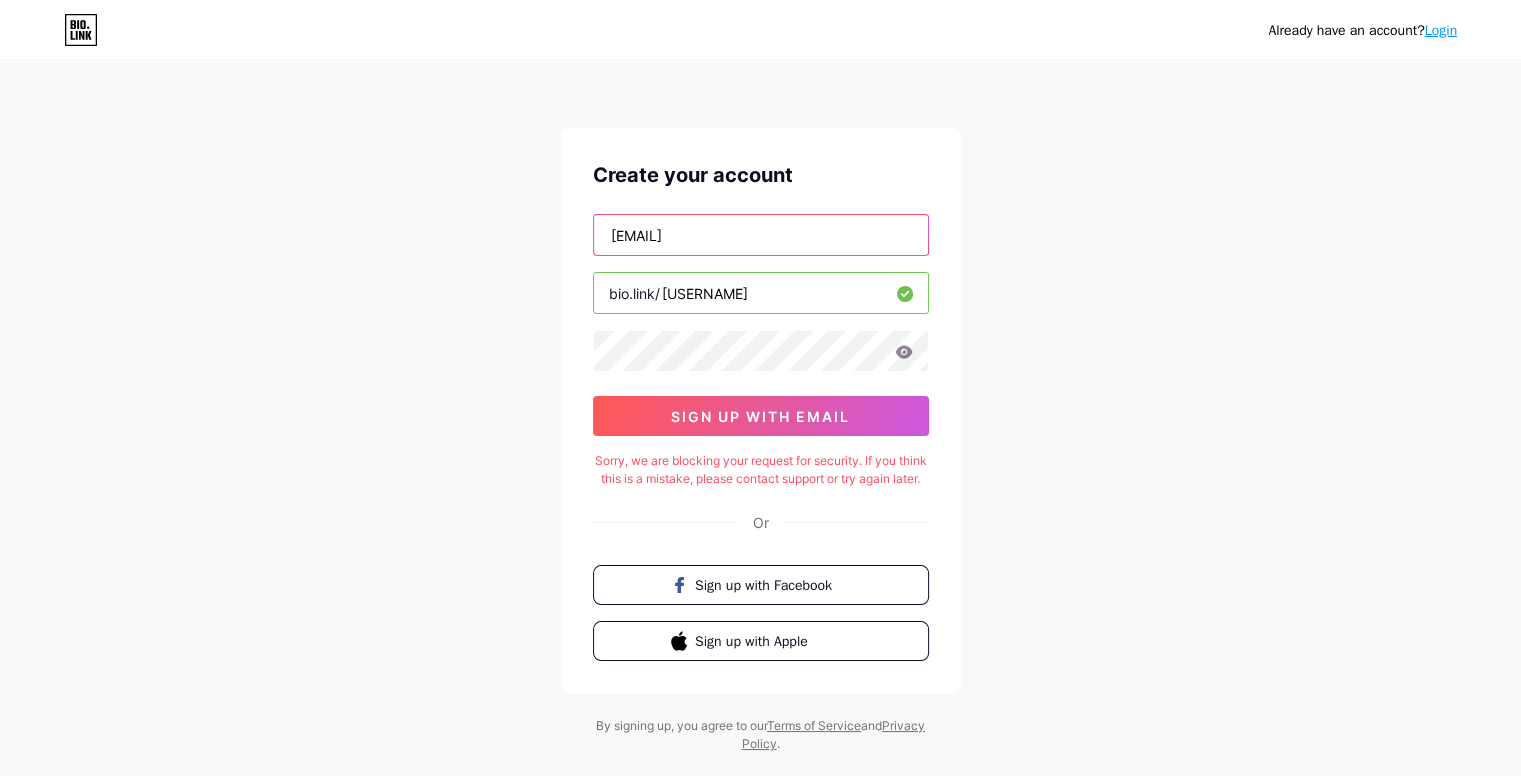 drag, startPoint x: 807, startPoint y: 221, endPoint x: 564, endPoint y: 249, distance: 244.60785 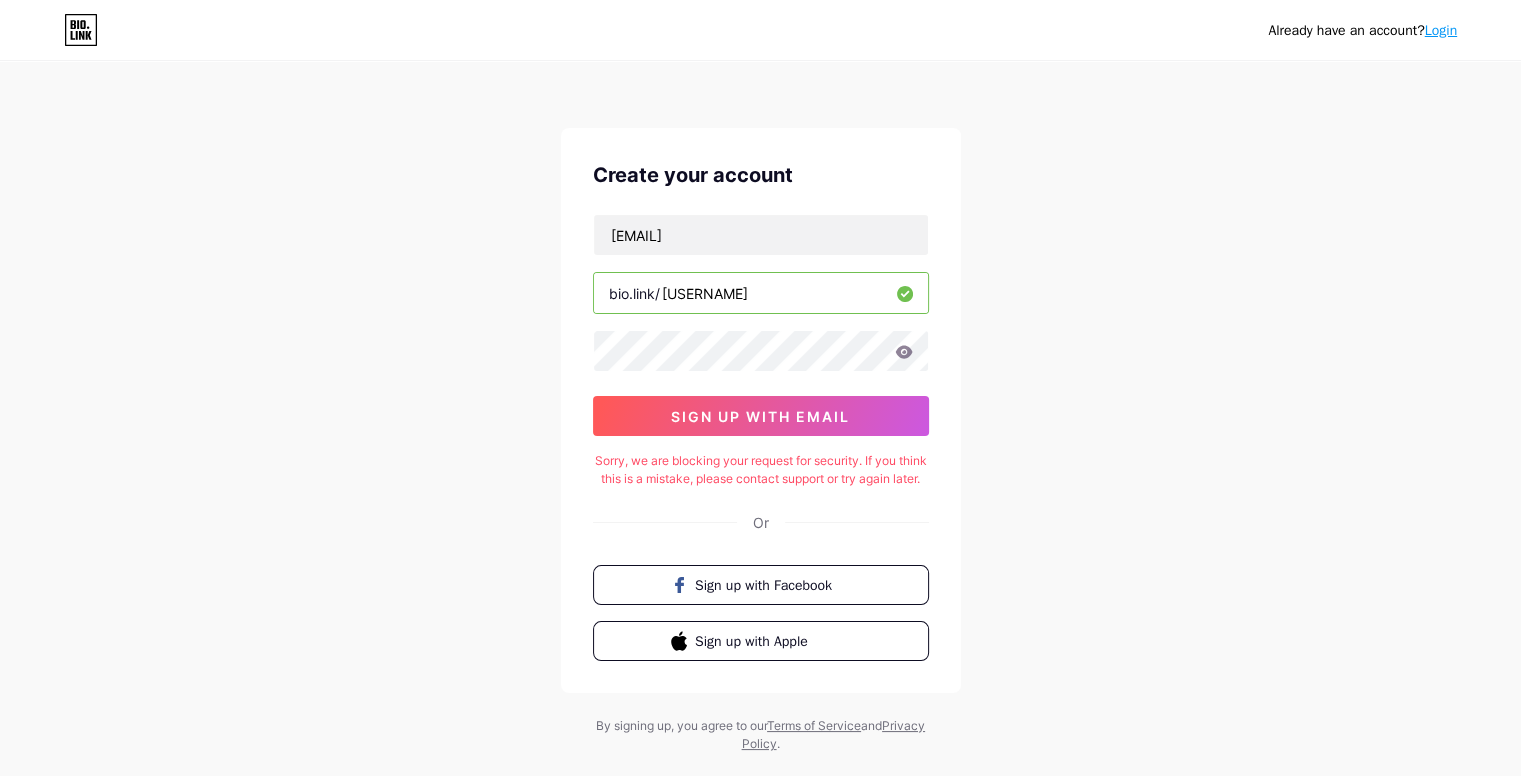 click on "Create your account     [EMAIL]     bio.link/[USERNAME]                 03AFcWeA40RnnUhvIEkdvJtKE8c7XL5Vv1LRID1g8cKiVWMaL20vf-trquPxMOxBn7Si-w4m0cS0P2DbT0JwNqpPO-_8jQQMQdmiMCkgBc3GBr2gVXvH2RhUD_i04EcgvMFQ1QXjpnU2uzq4KEPVdQjzQZe5UEChUWQWQFPJu939Ep_ZuPZtidwCLENf4ZetO6sCcR3ePSTlvKwXve_I_3hdD6V0asnz7lcRikbvKfWX0aA8UFSa4NnQBePxmyRtUoCwhZxlPG3afkb04NxwD5IjRBto9oHSWDFUlKcg6e8y2d0KdD6I2f02iH-gtvAulNR259juiSW8QWSyEVtC3tNlPAujseKnZiZHVOOZeZutK6iFkethCOWZNP0Y23cvupOqiM8QBN2LOZVnnsRgiPHLXs06k_roiy6J3W8nJm1kjByfhXJevBUwPoTVwM7LgrRtQcf3vYQ0vmy0NgPE5SQjx3EQihCVi0Z5VmPP4ykjC6YFY7WEdL_6C4fILl9wpqXmJ3oclM-OkAVzj9PLBIeyidRPkUKBWpia0nSMdVi_fQIYlrtHmqRKchMlwCzBdM5gKFcsqc4v4UsU747jzan7xdSp-vdvM2SaRS78gXZHP1eclw0xBZgz7ZL49wz1d9XBebOuayB2NJp9yFQKuVv2OTlIar506KlX1xHeO2yg_6nrsimoLjC_VLdzfM2nPaanwPprejh1mKzzuUeRIPyS3pDKxVid_JQKXZxupOfHoFkaign-wYixGRMB5EtM48fOVAd23J_1n37TkvoJVimHK1Snq4hCjDb1Wz9PvQTWVBhMo1vUDifJA_DgghRQL0WD4g8_7gXe4_rO4aZqEacW6jFb7xjCkXatlY3k8qLIqt-VwzgzYXAagL1MK60HsjCY_8kBEzunOmO_rPs4q7z0S1Q3-TqscAYg" at bounding box center (761, 410) 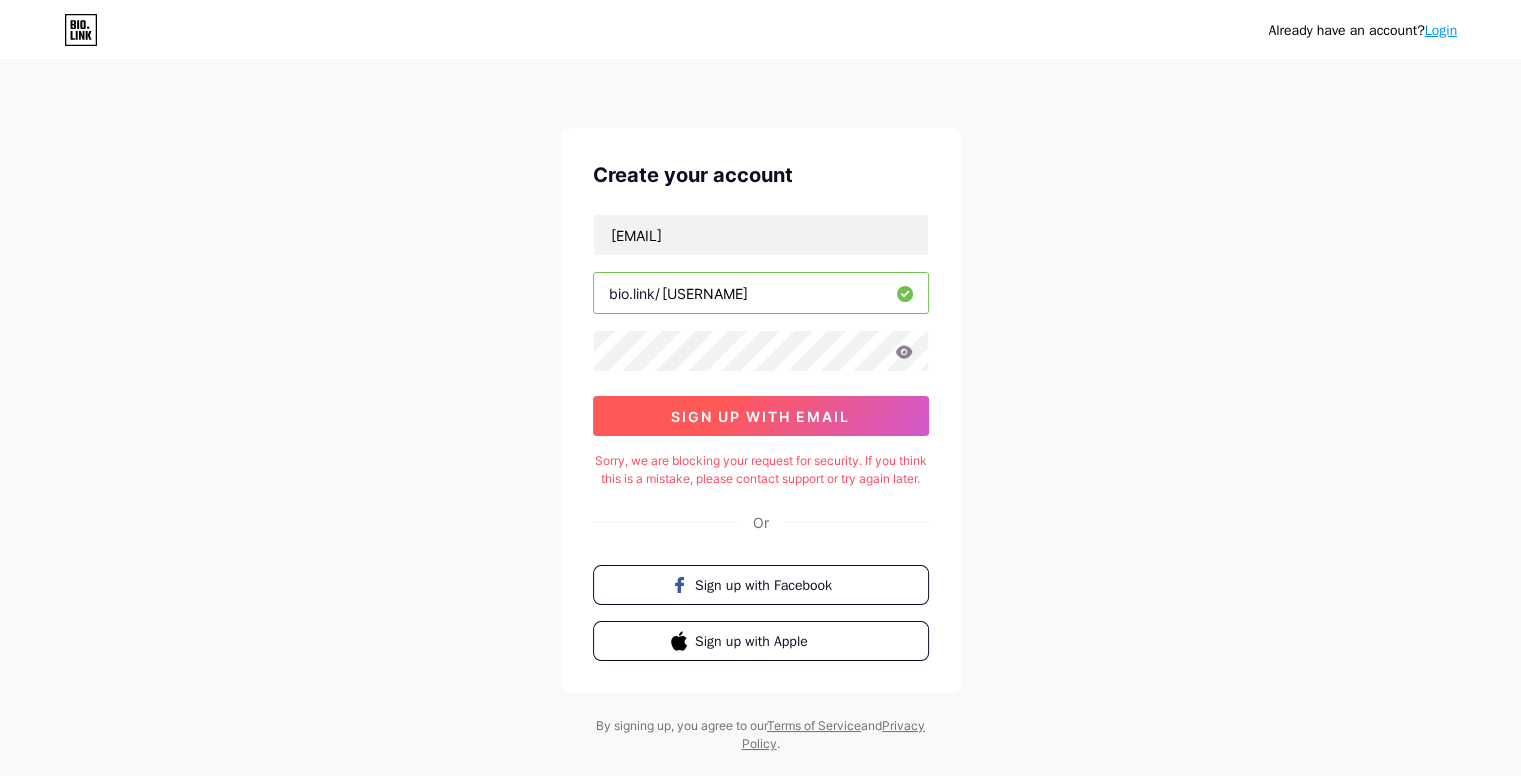 click on "sign up with email" at bounding box center (760, 416) 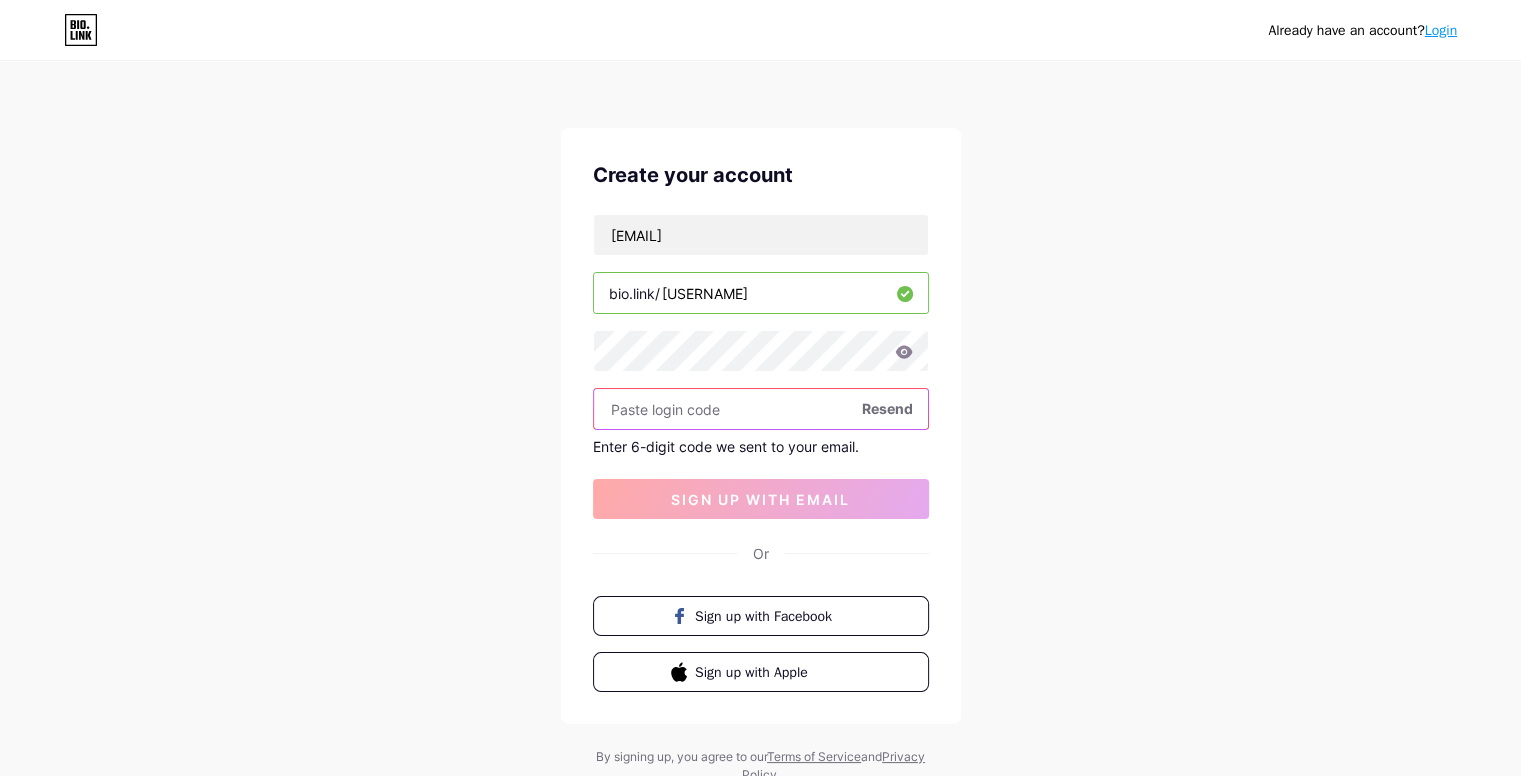 paste on "[NUMBER]" 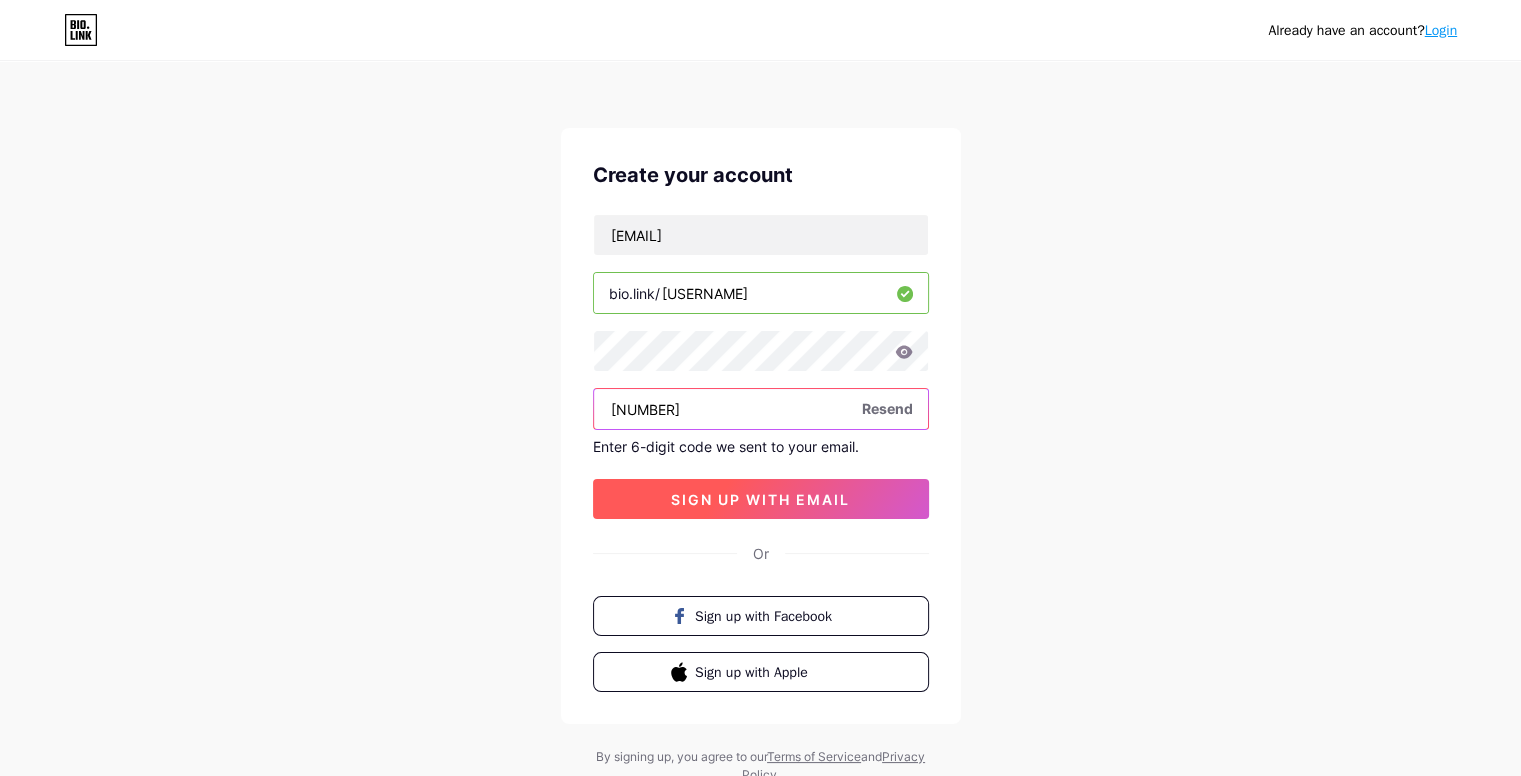 type on "[NUMBER]" 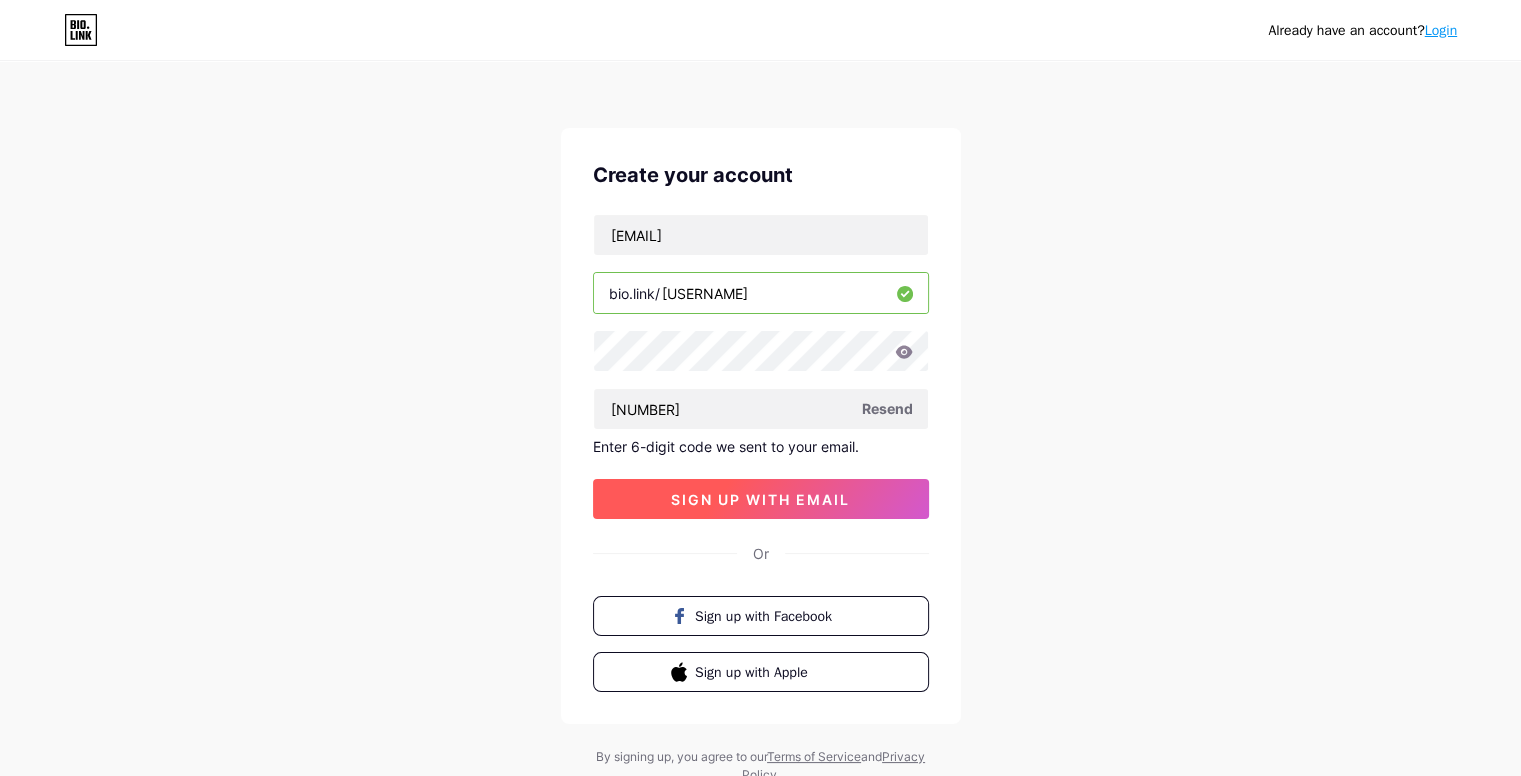 click on "sign up with email" at bounding box center (761, 499) 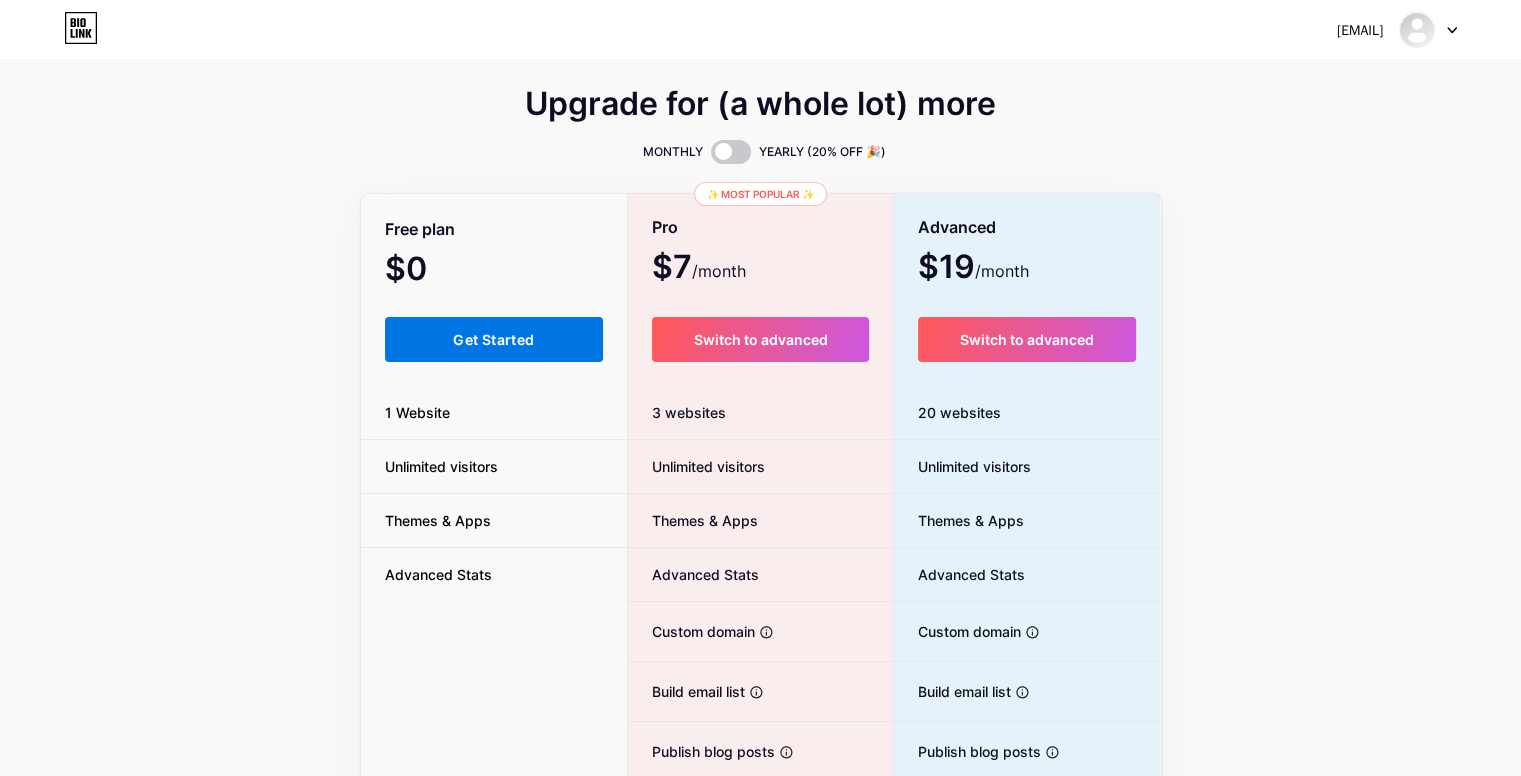 click on "Get Started" at bounding box center (493, 339) 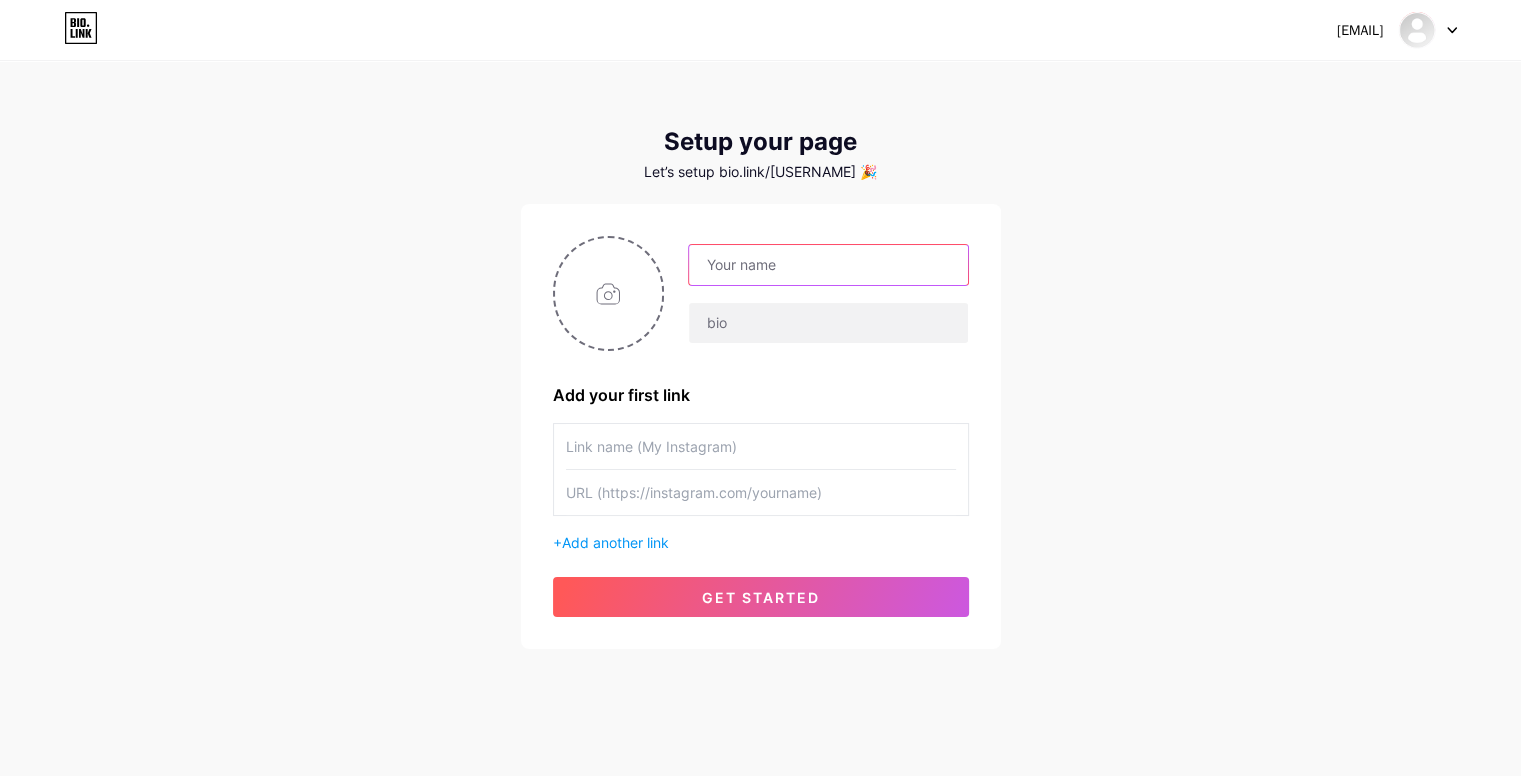click at bounding box center (828, 265) 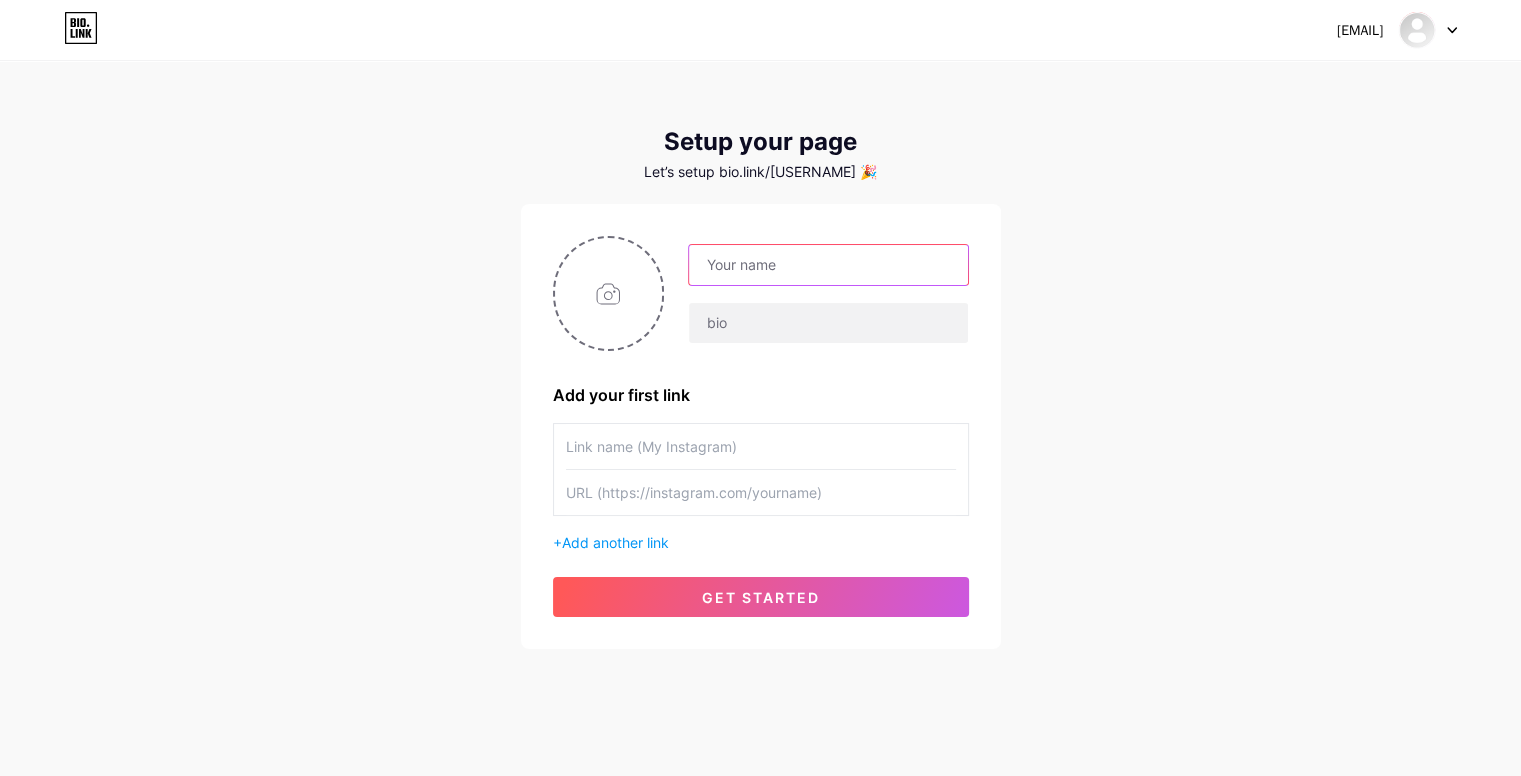 paste on "[USERNAME]" 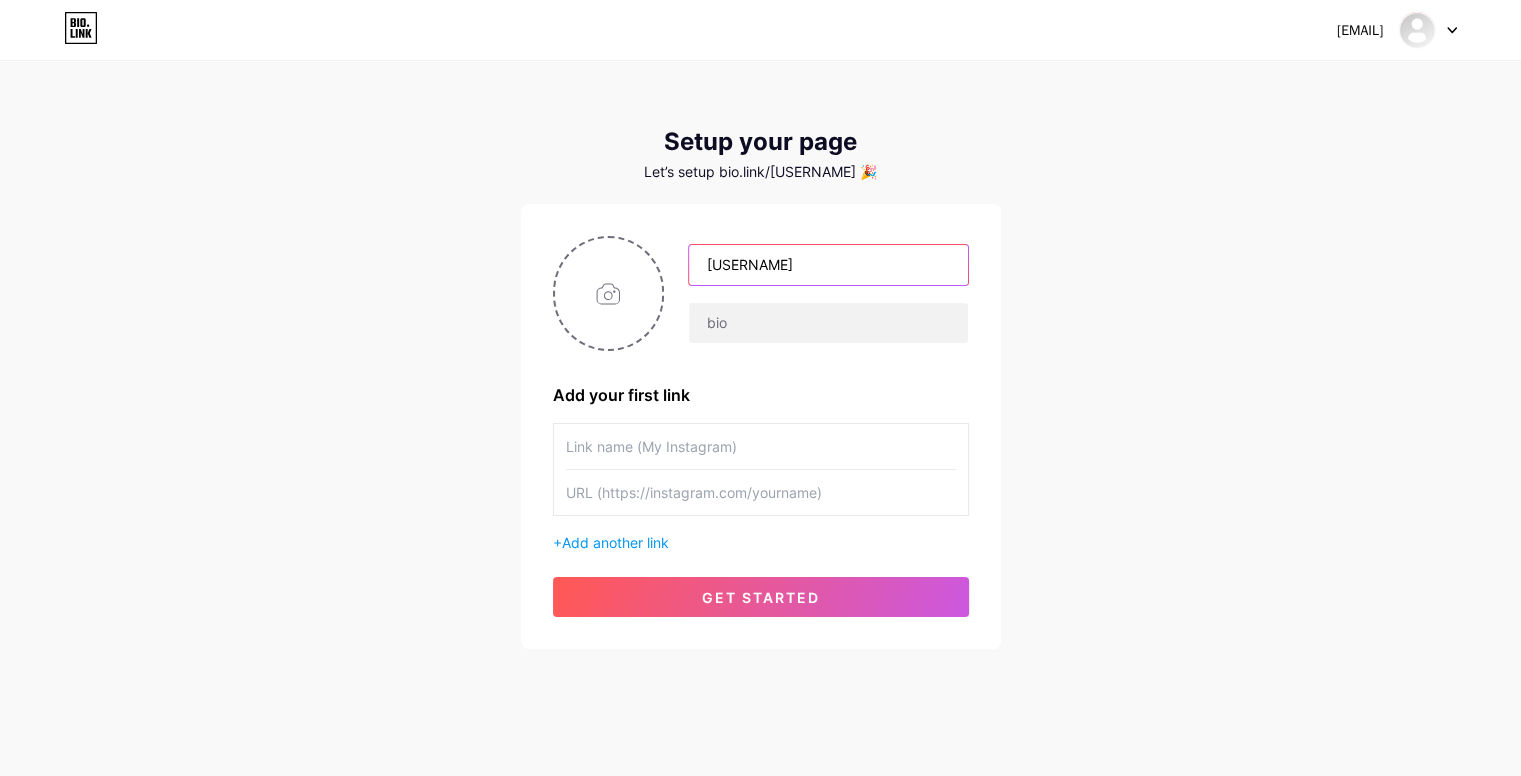 click on "[USERNAME]" at bounding box center (828, 265) 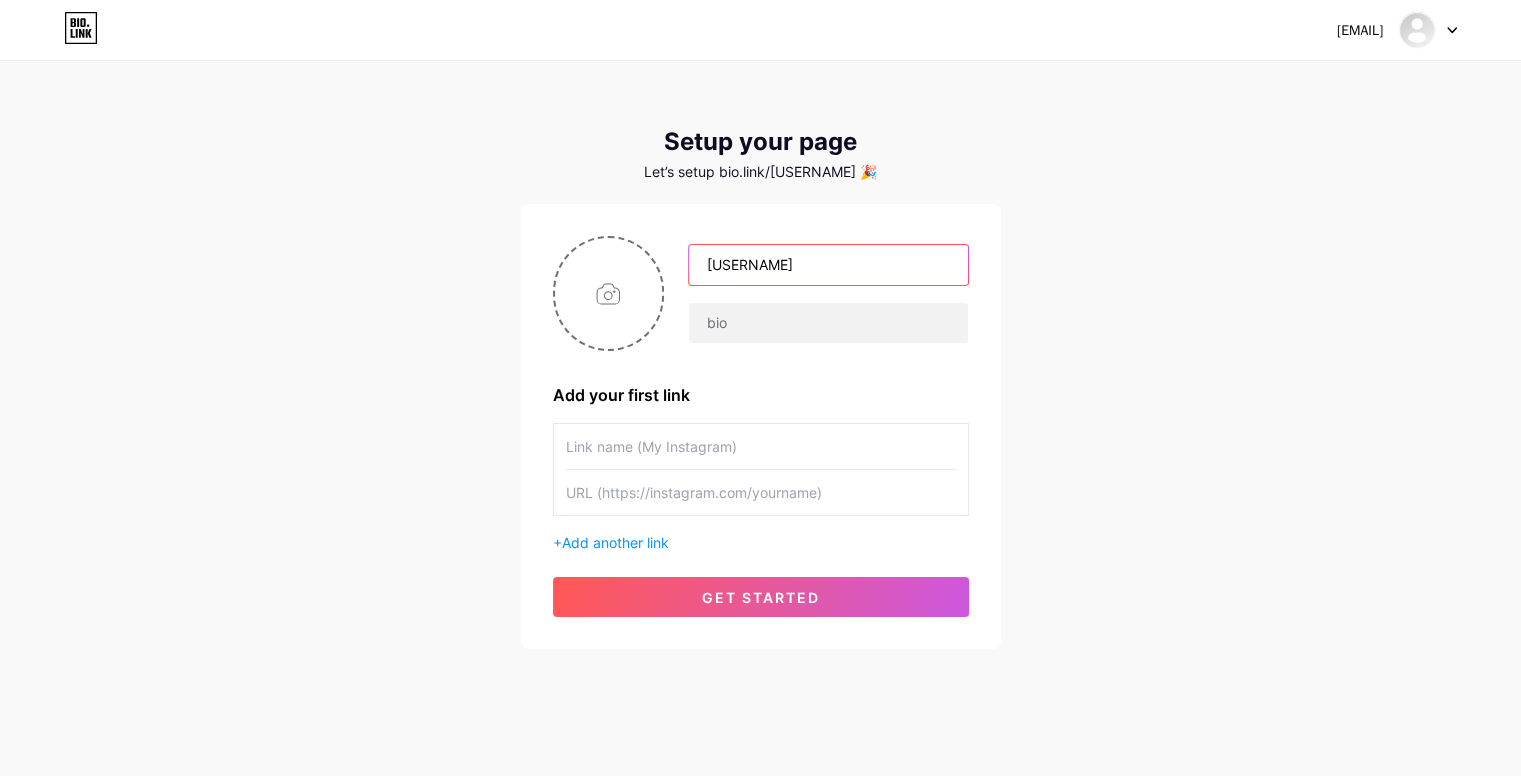drag, startPoint x: 808, startPoint y: 266, endPoint x: 733, endPoint y: 266, distance: 75 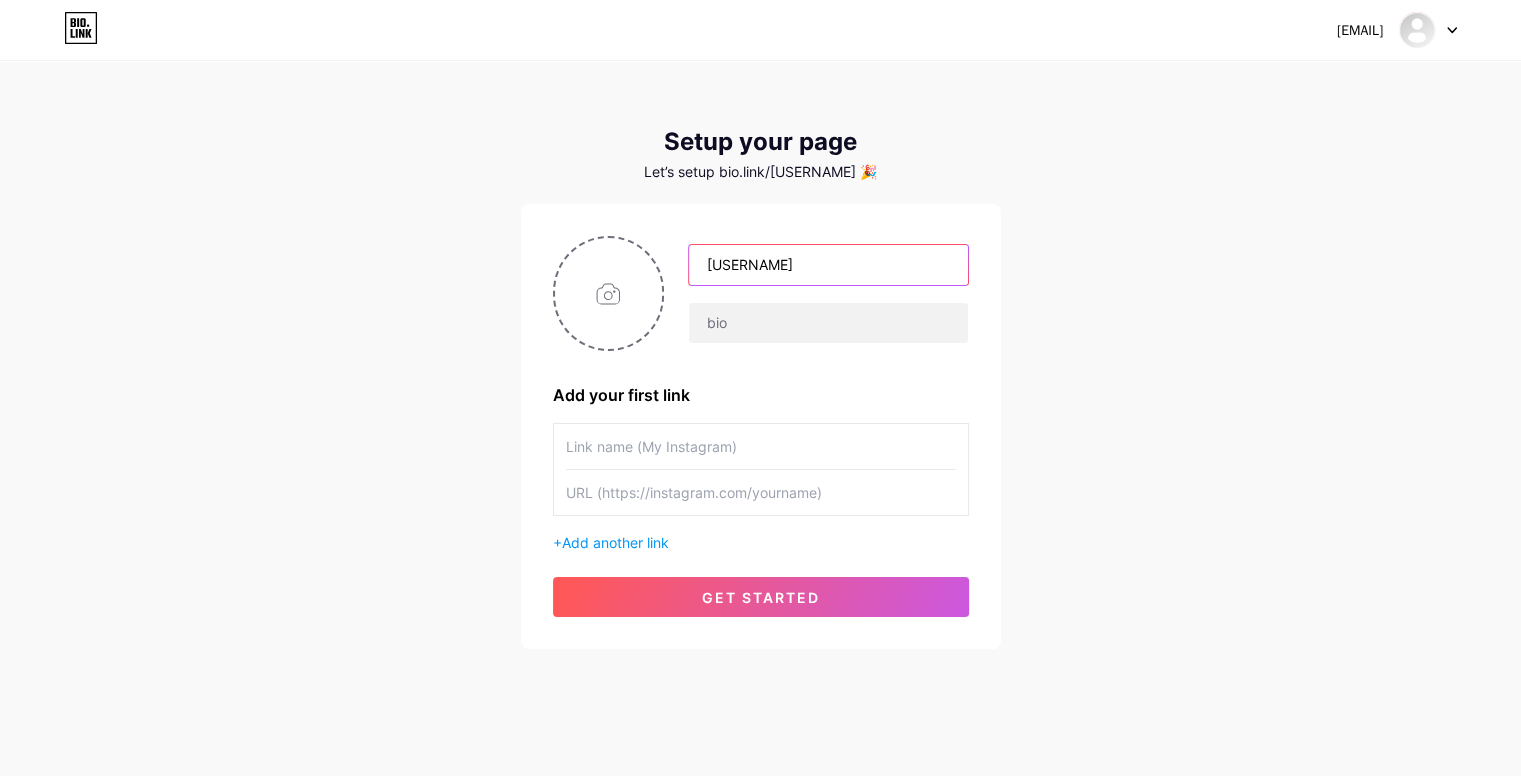 click on "[USERNAME]" at bounding box center [828, 265] 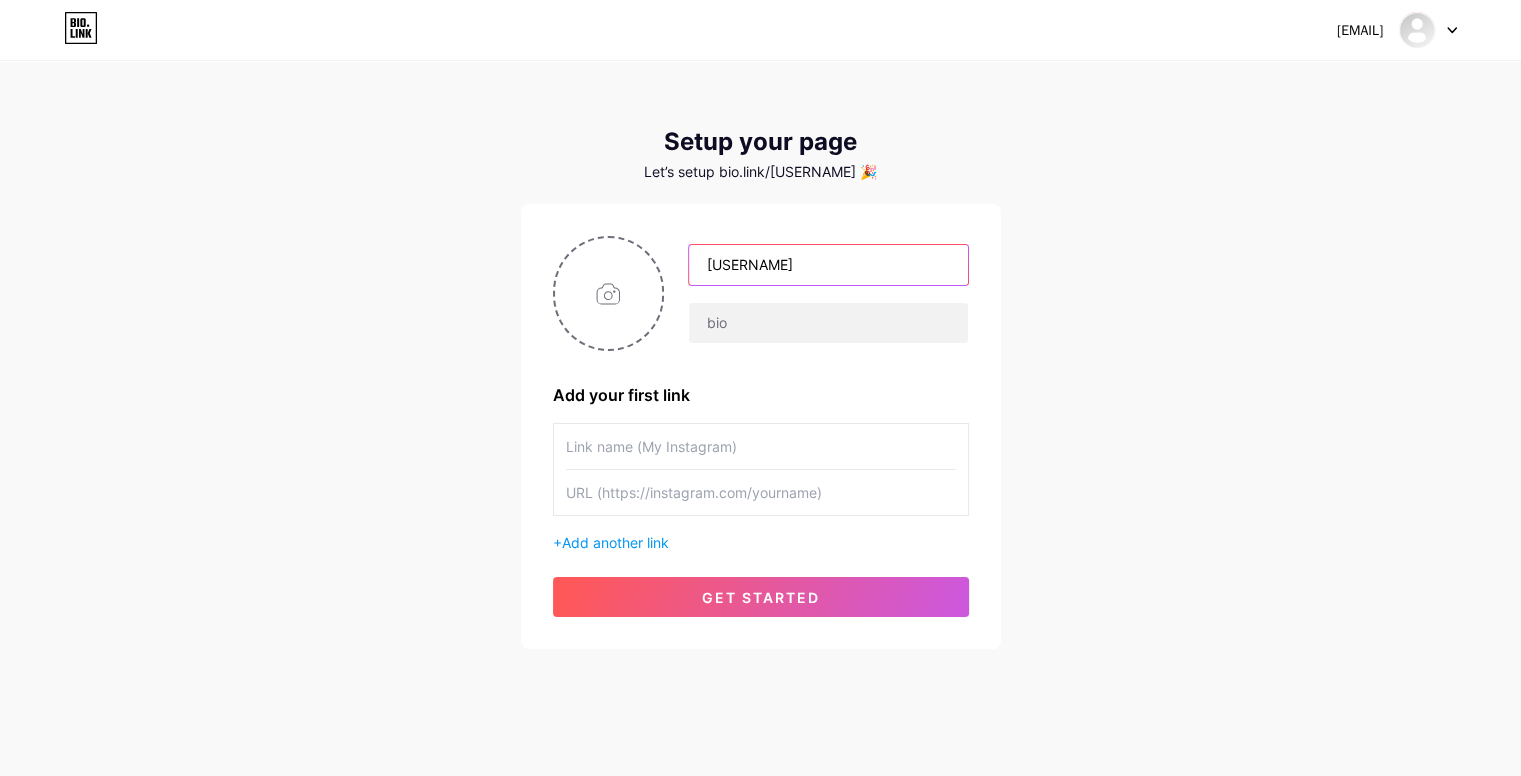 click on "[USERNAME]" at bounding box center (828, 265) 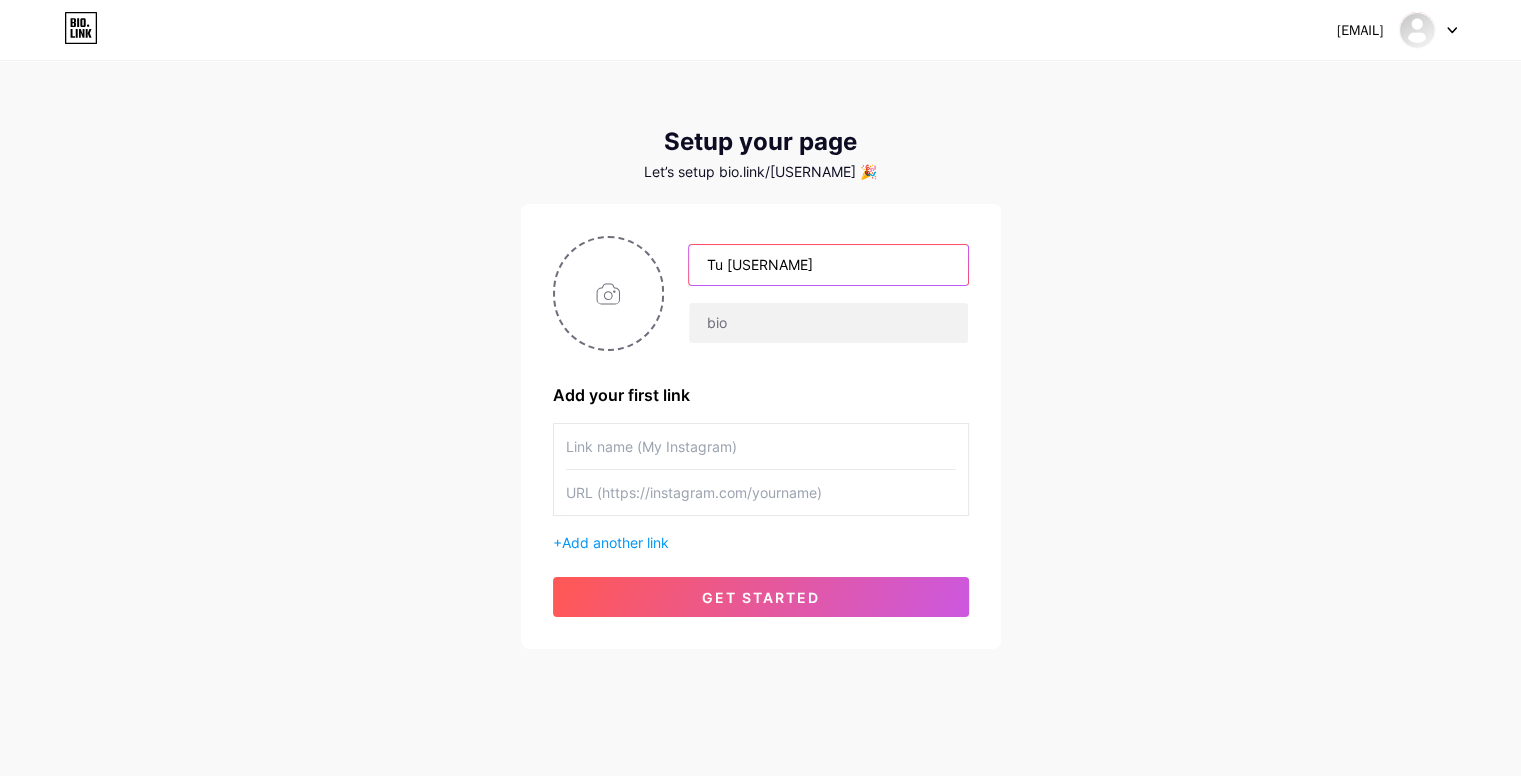 click on "Tu [USERNAME]" at bounding box center (828, 265) 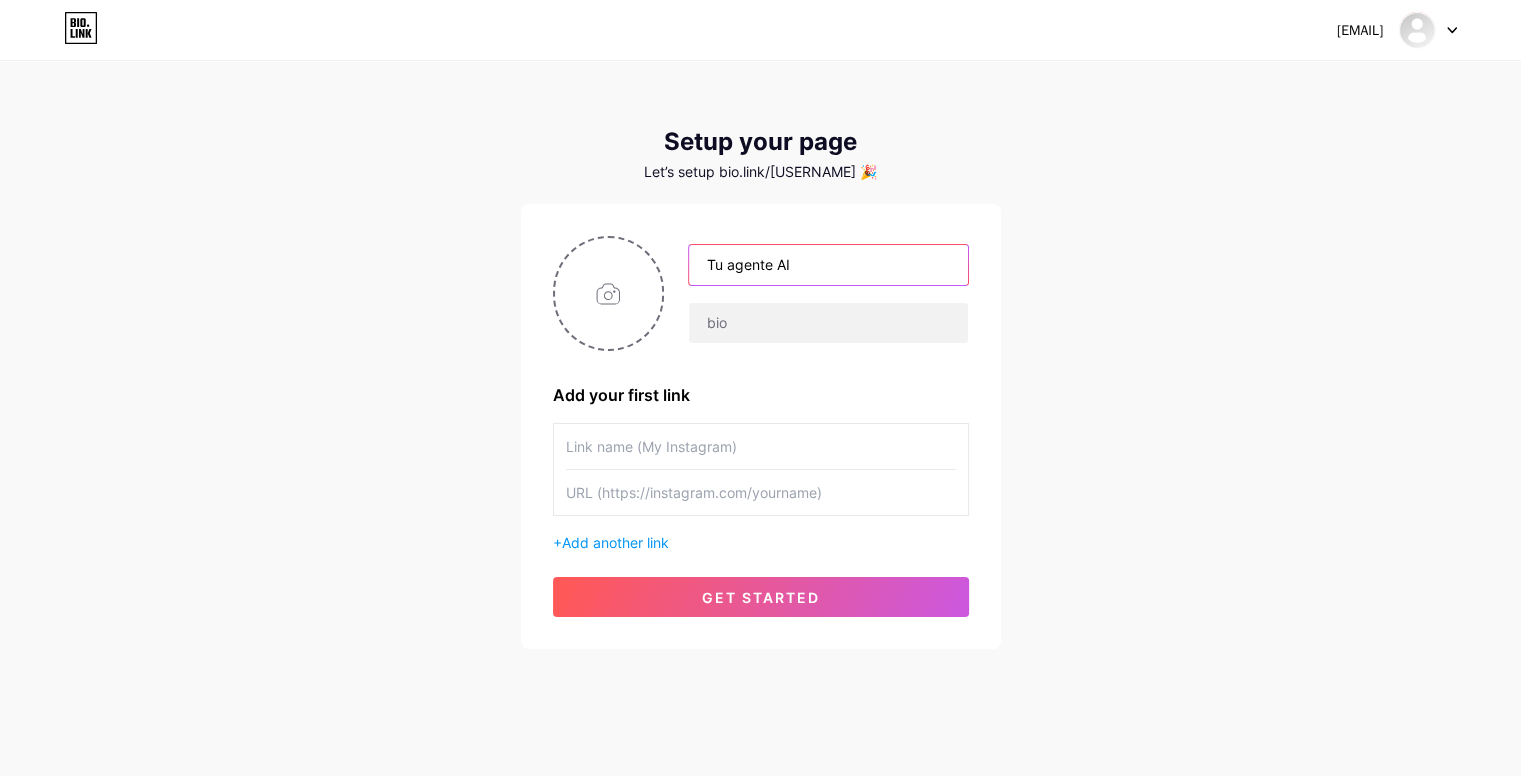 click on "Tu agente AI" at bounding box center (828, 265) 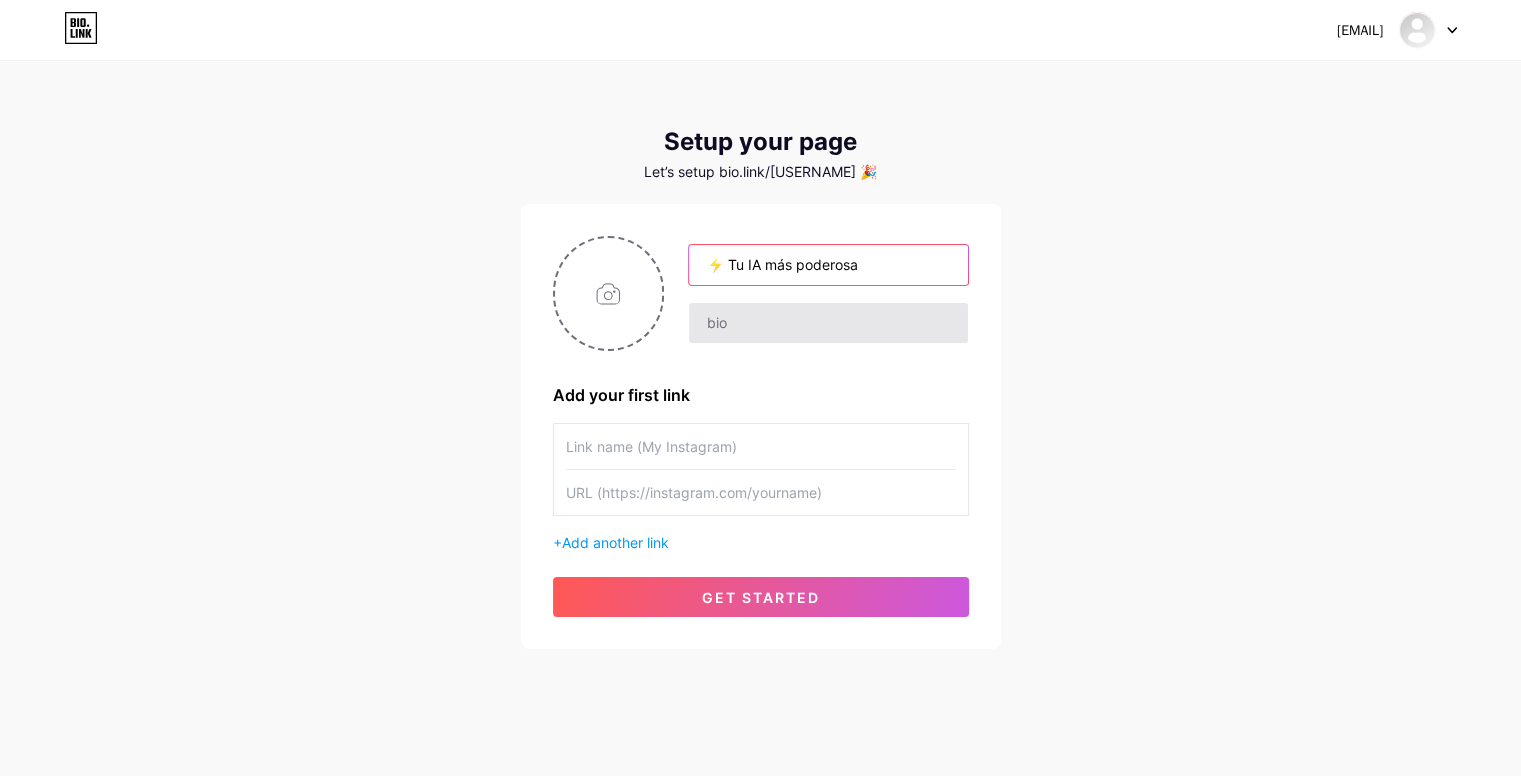 type on "⚡ Tu IA más poderosa" 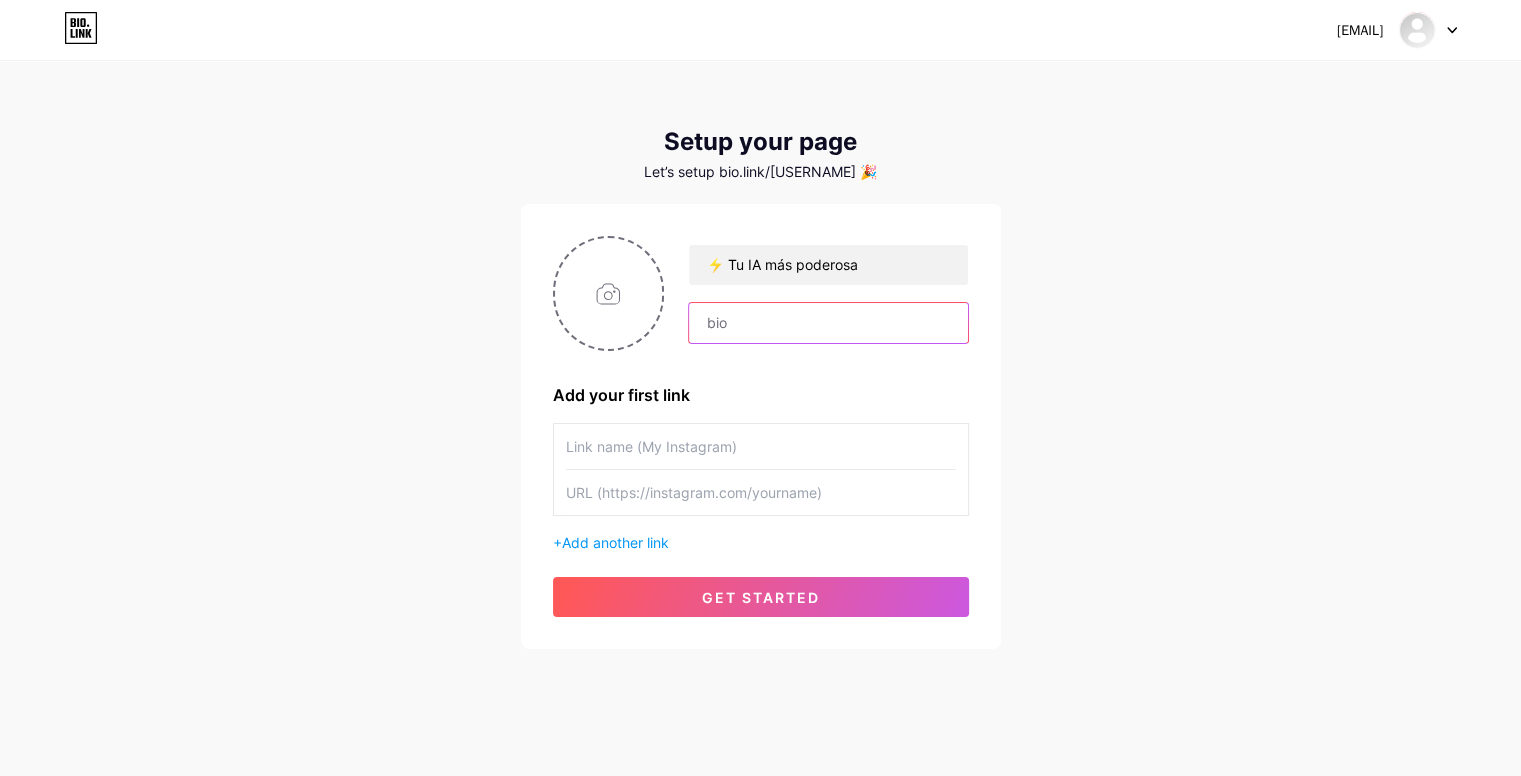 click at bounding box center [828, 323] 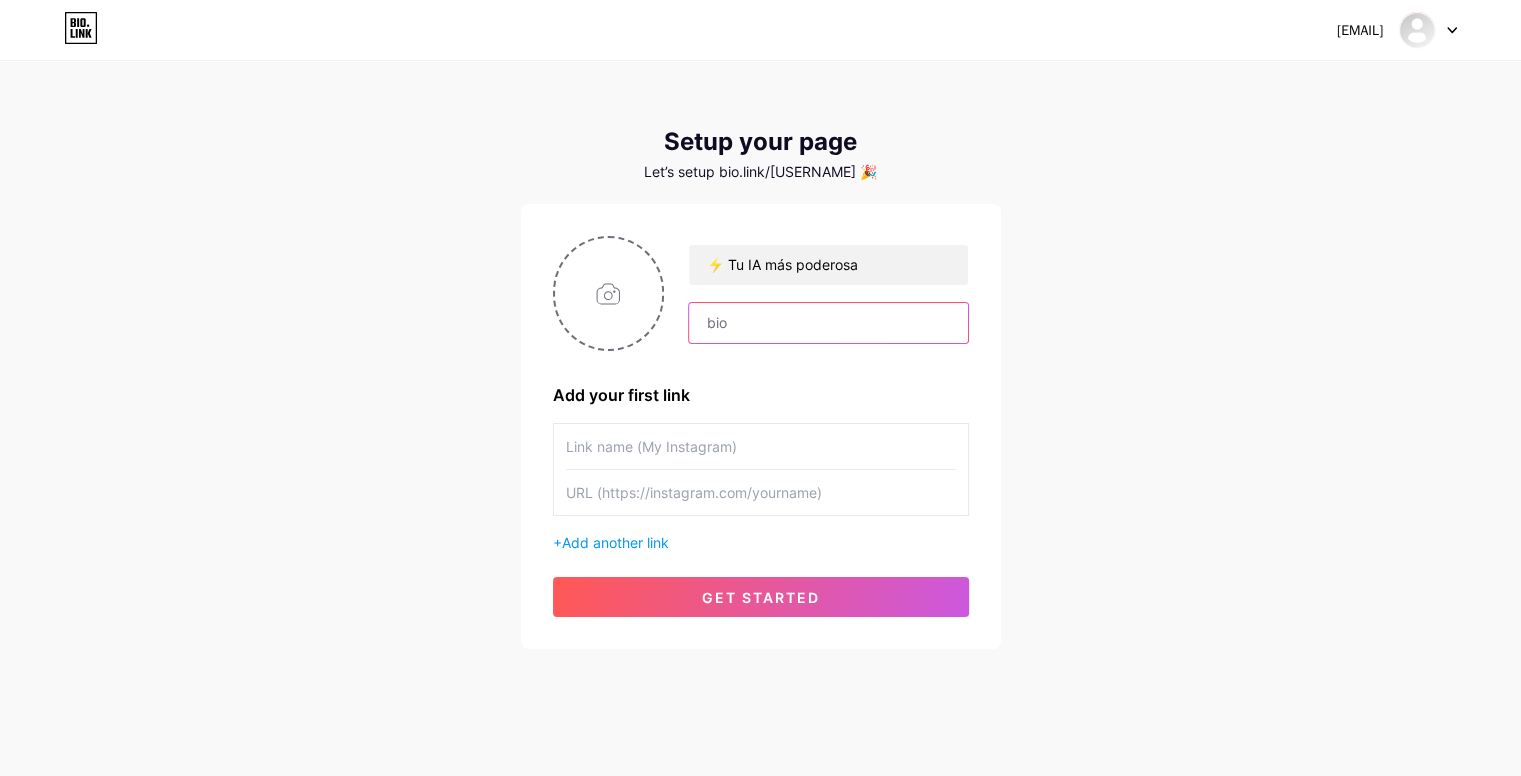 paste on "💻 IA que crea código y navega por ti. Gana créditos gratis 👇" 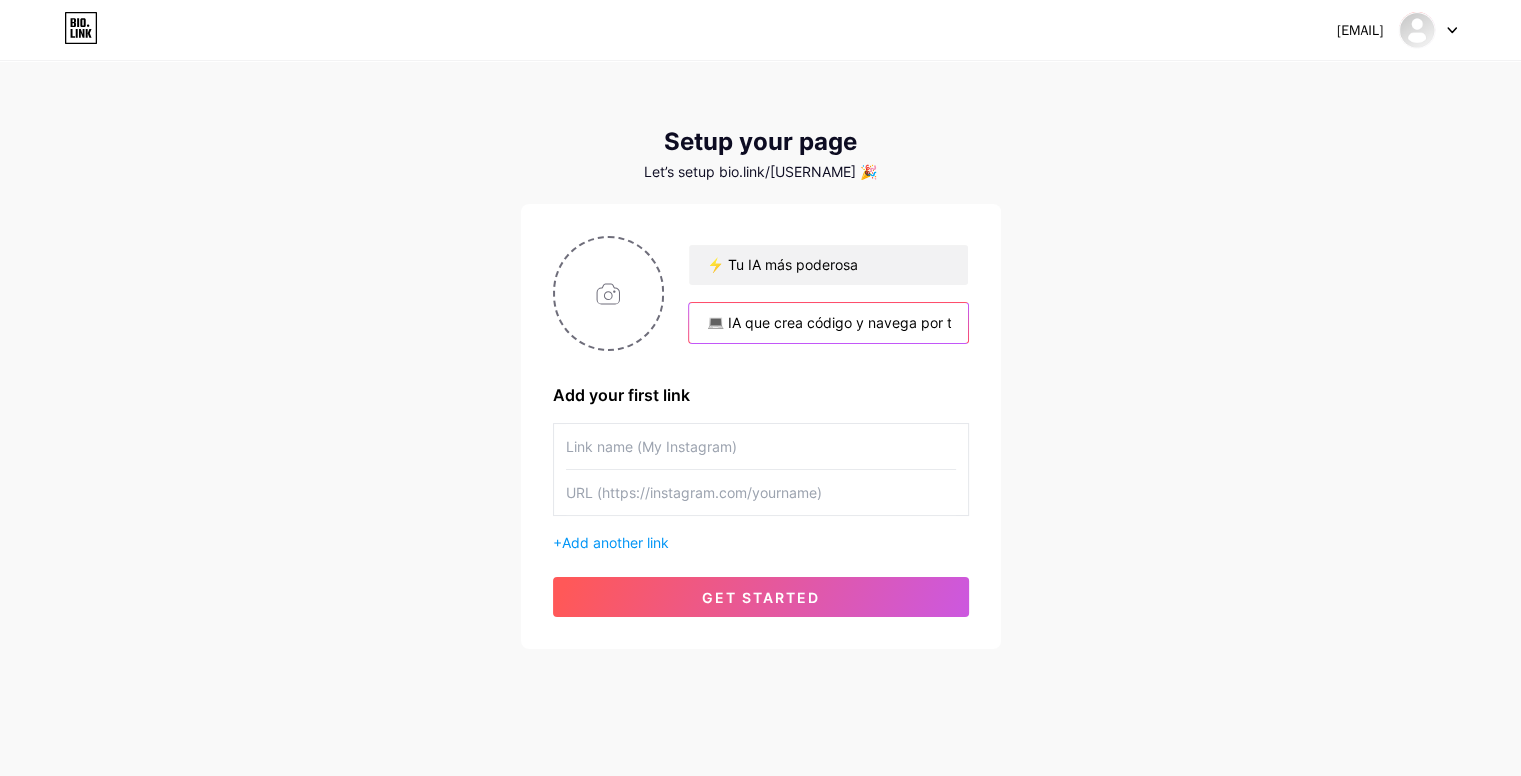 scroll, scrollTop: 0, scrollLeft: 168, axis: horizontal 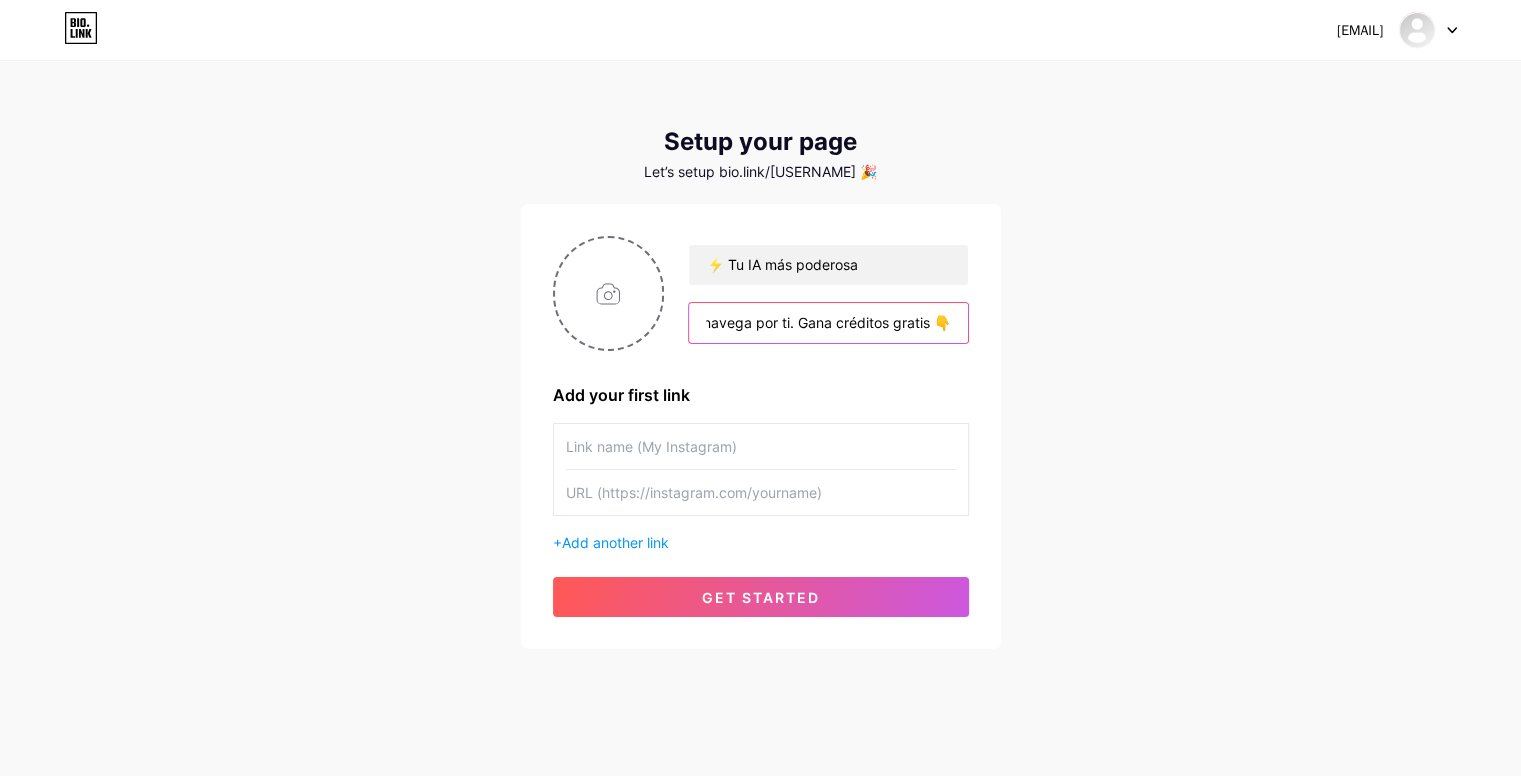 type on "💻 IA que crea código y navega por ti. Gana créditos gratis 👇" 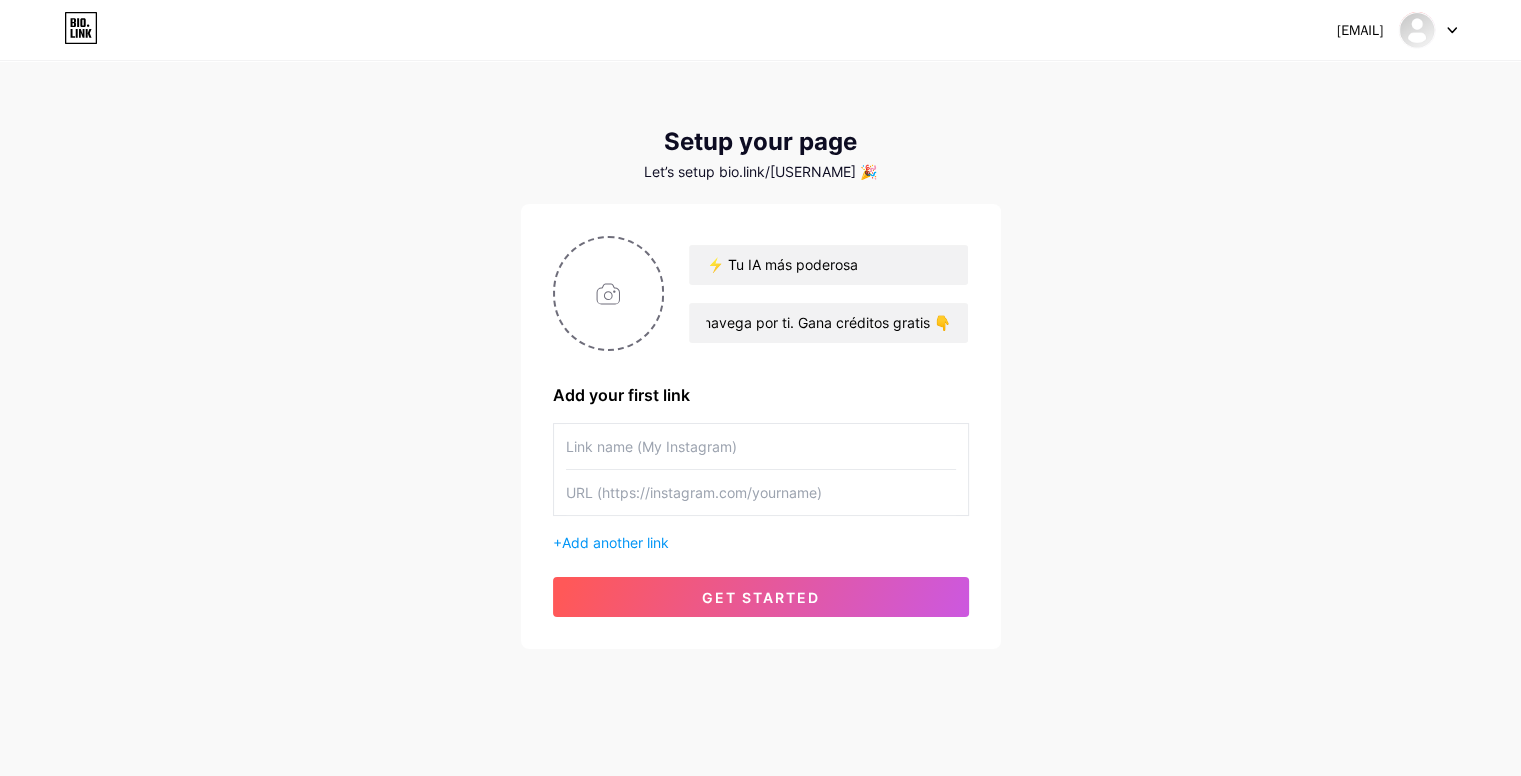 click on "⚡ Tu IA más poderosa     💻 IA que crea código y navega por ti. Gana créditos gratis 👇     Add your first link
+  Add another link     get started" at bounding box center [761, 426] 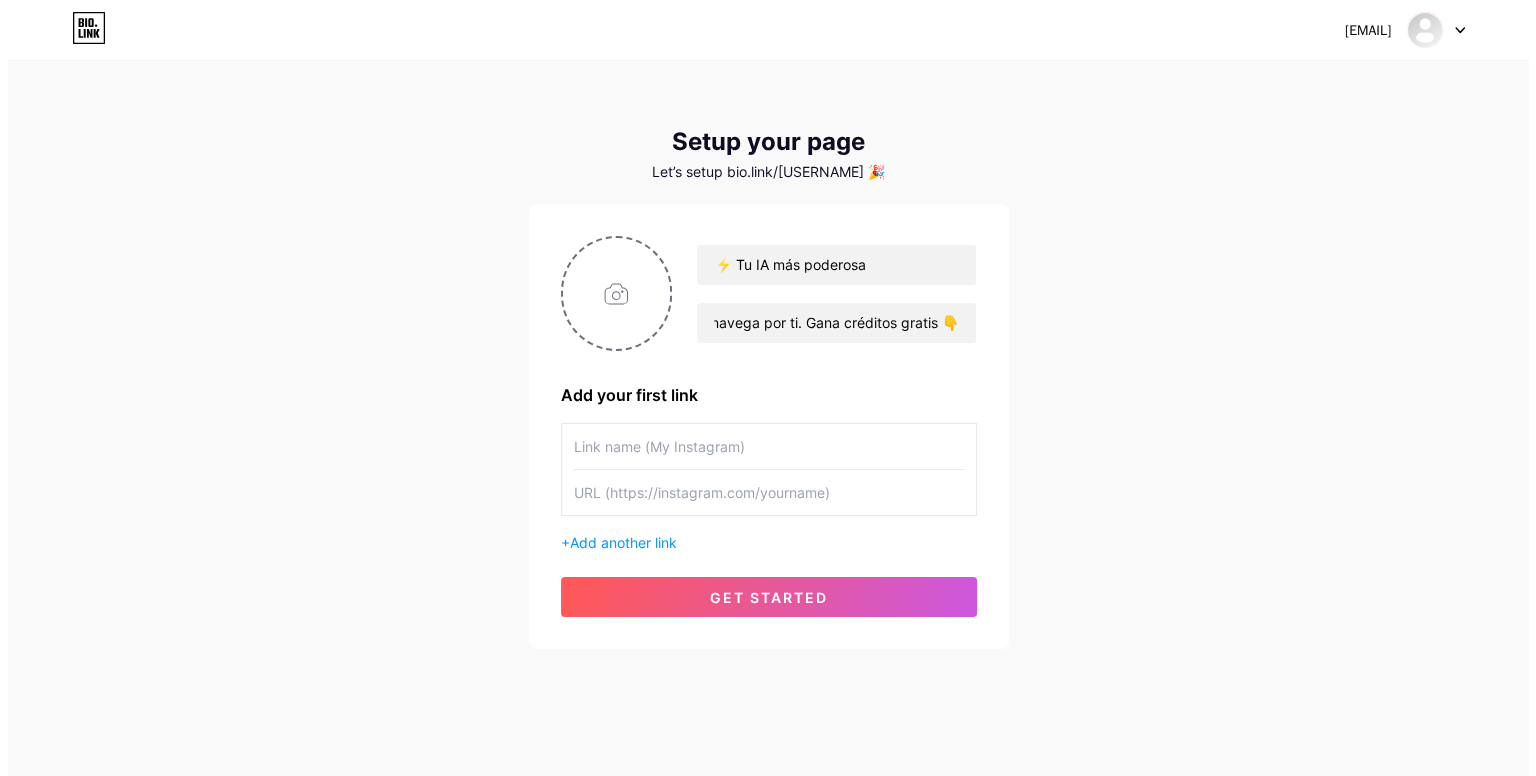 scroll, scrollTop: 0, scrollLeft: 0, axis: both 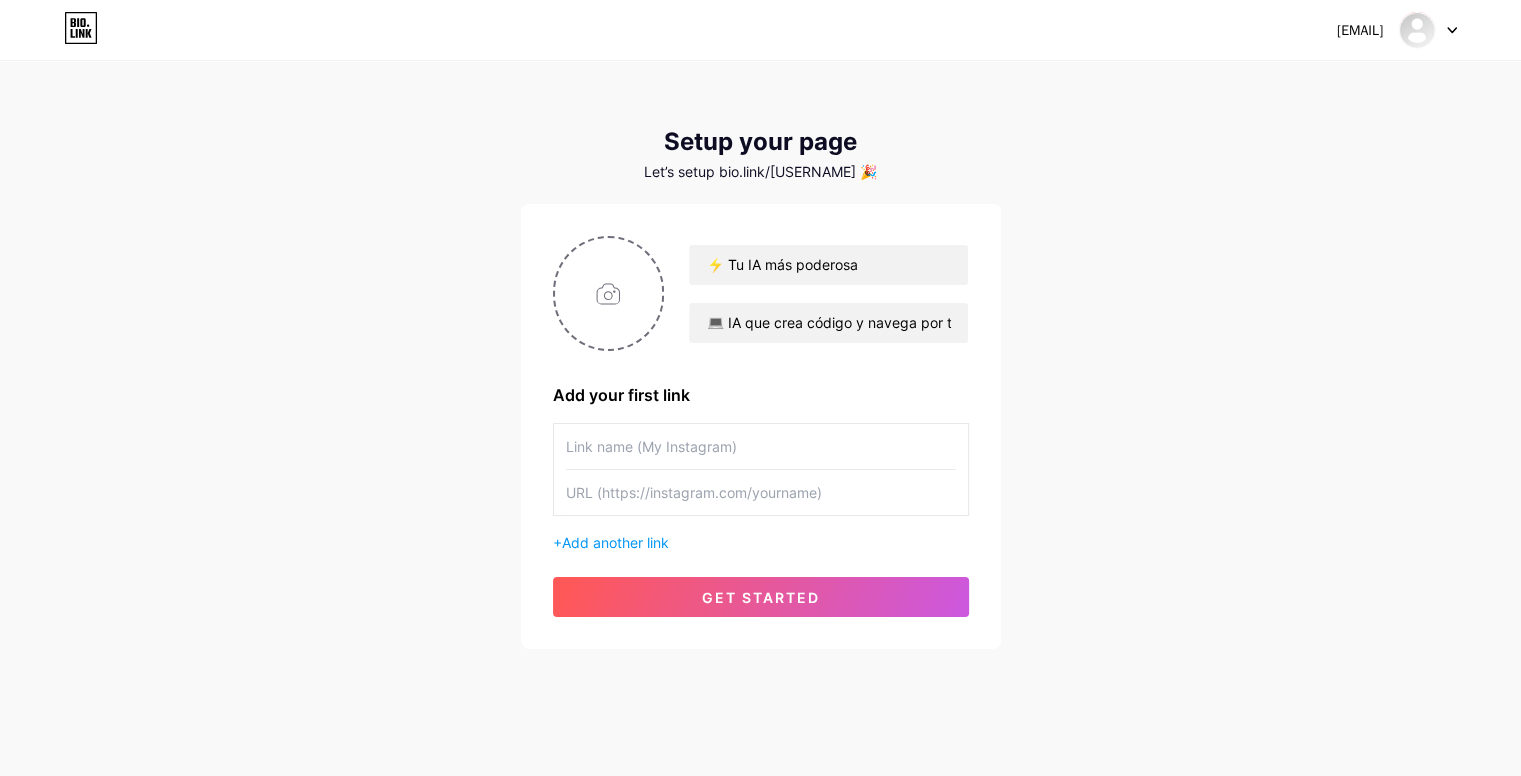 click at bounding box center (761, 446) 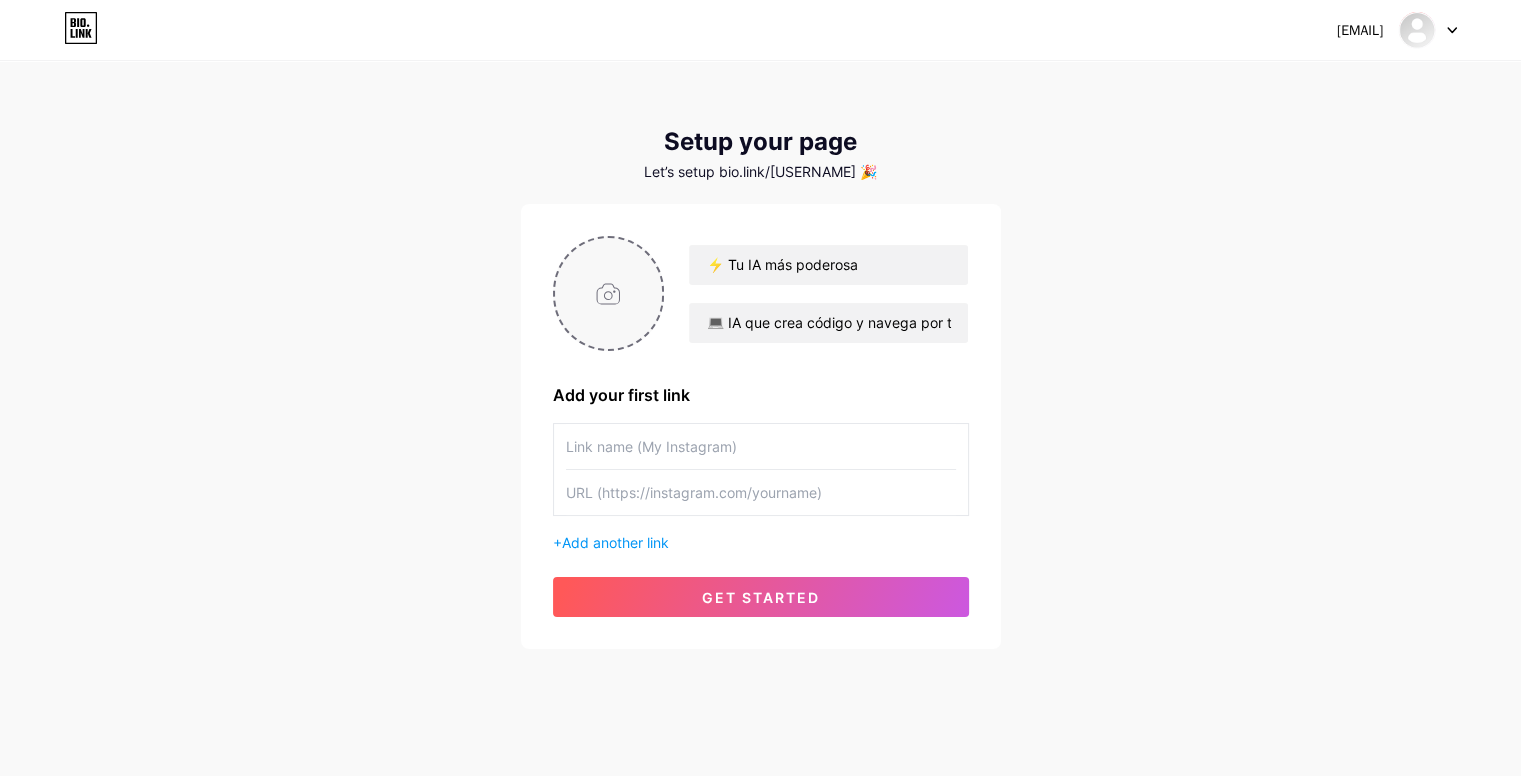 click at bounding box center (609, 293) 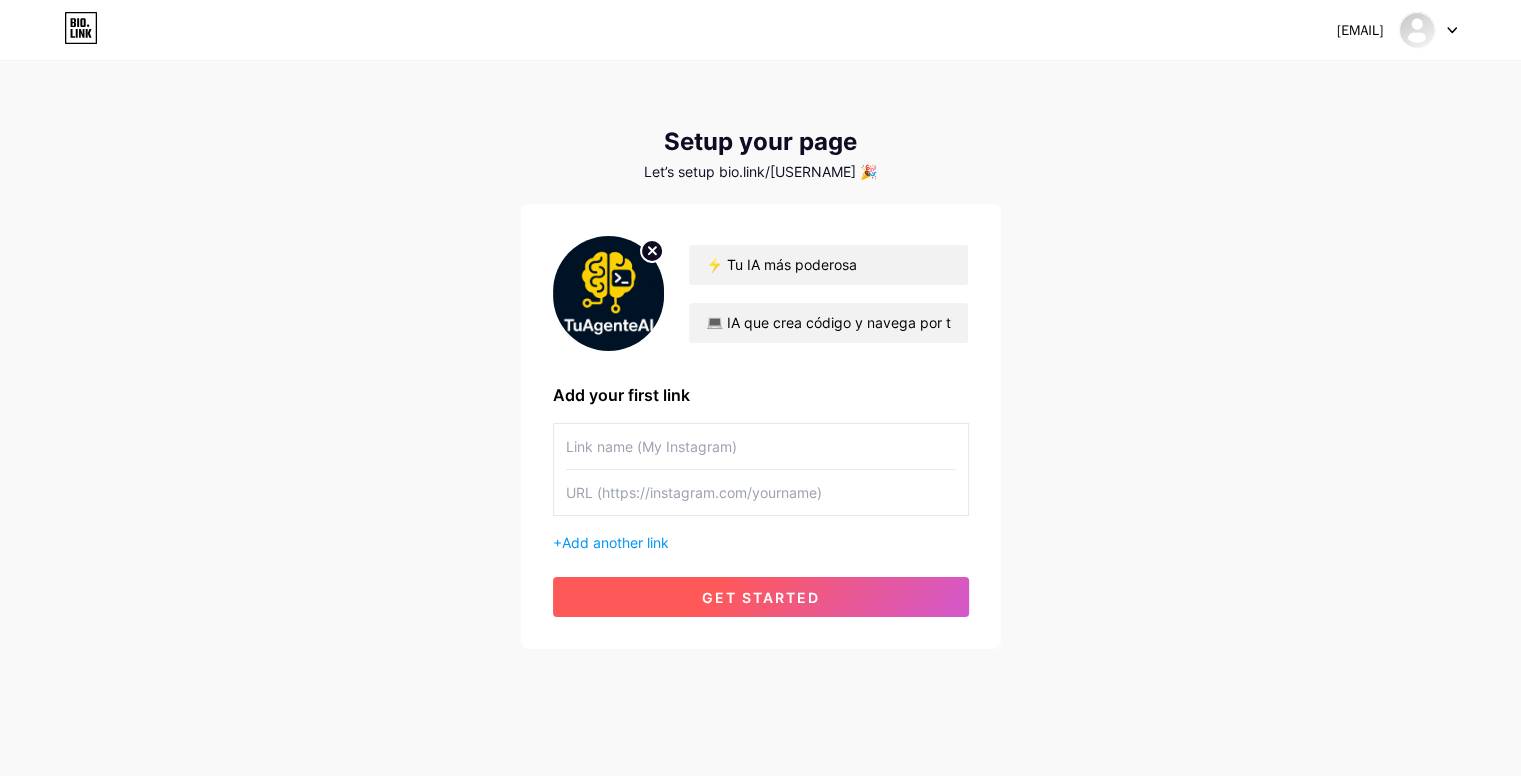 click on "get started" at bounding box center [761, 597] 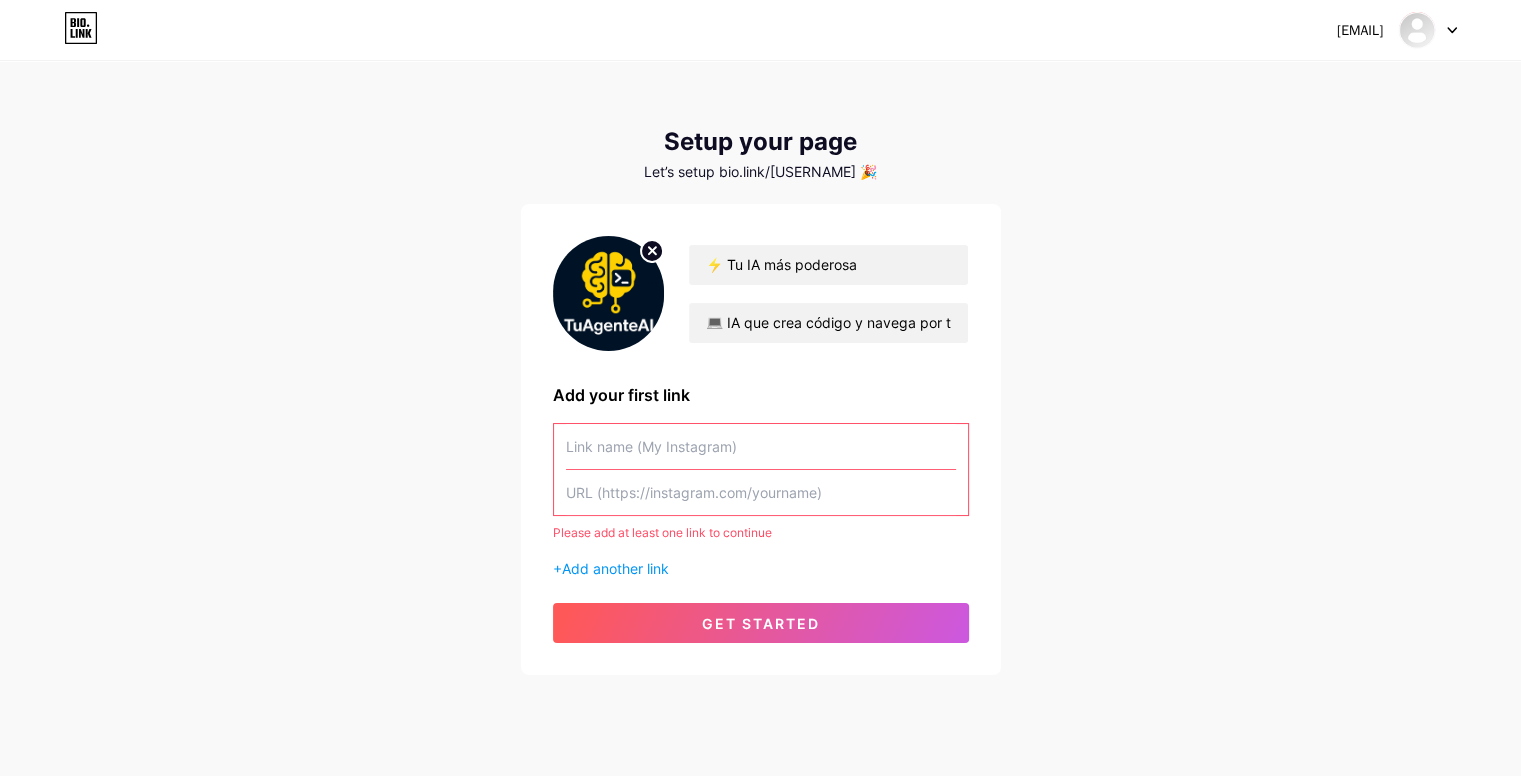 click at bounding box center (761, 446) 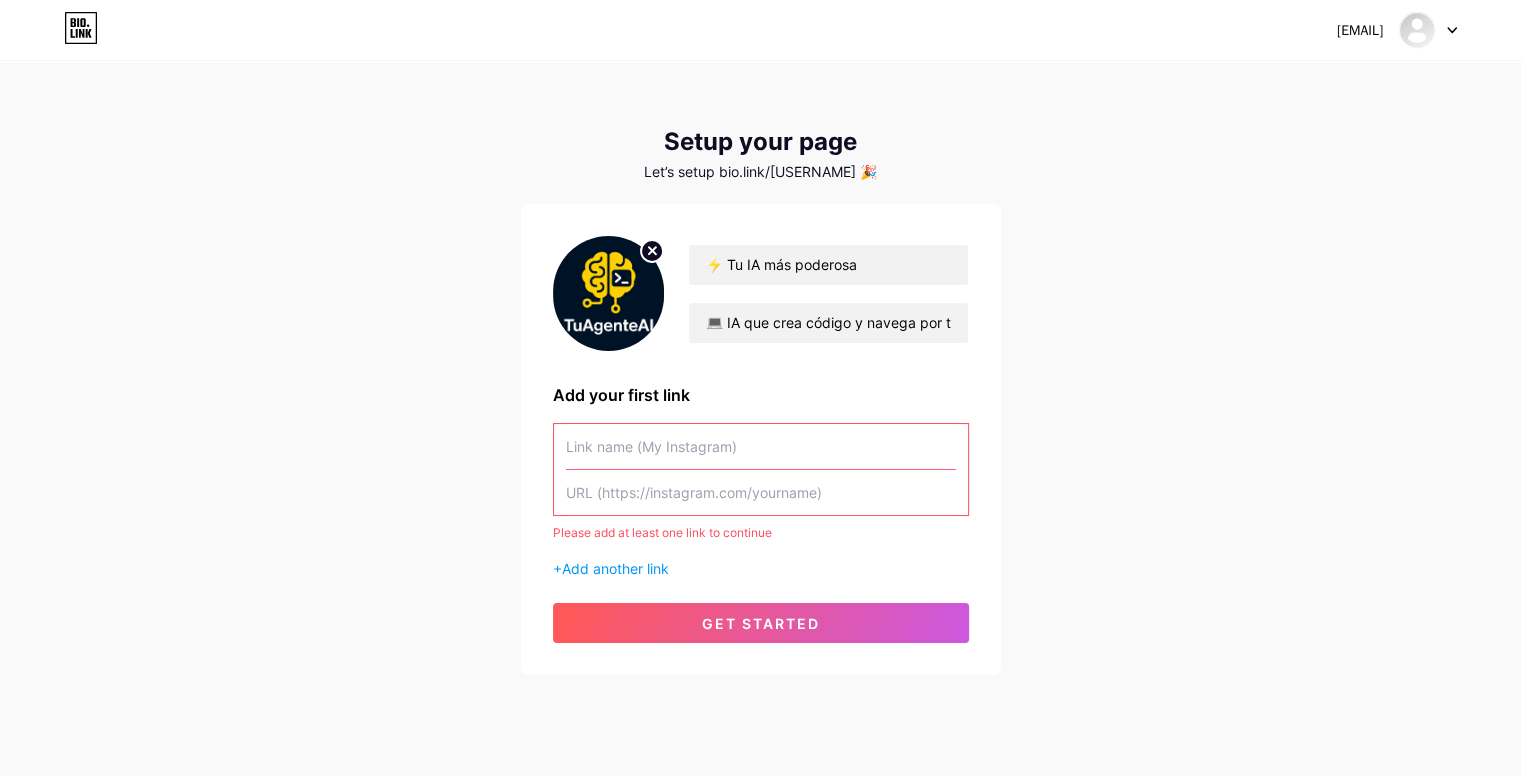 click at bounding box center (761, 446) 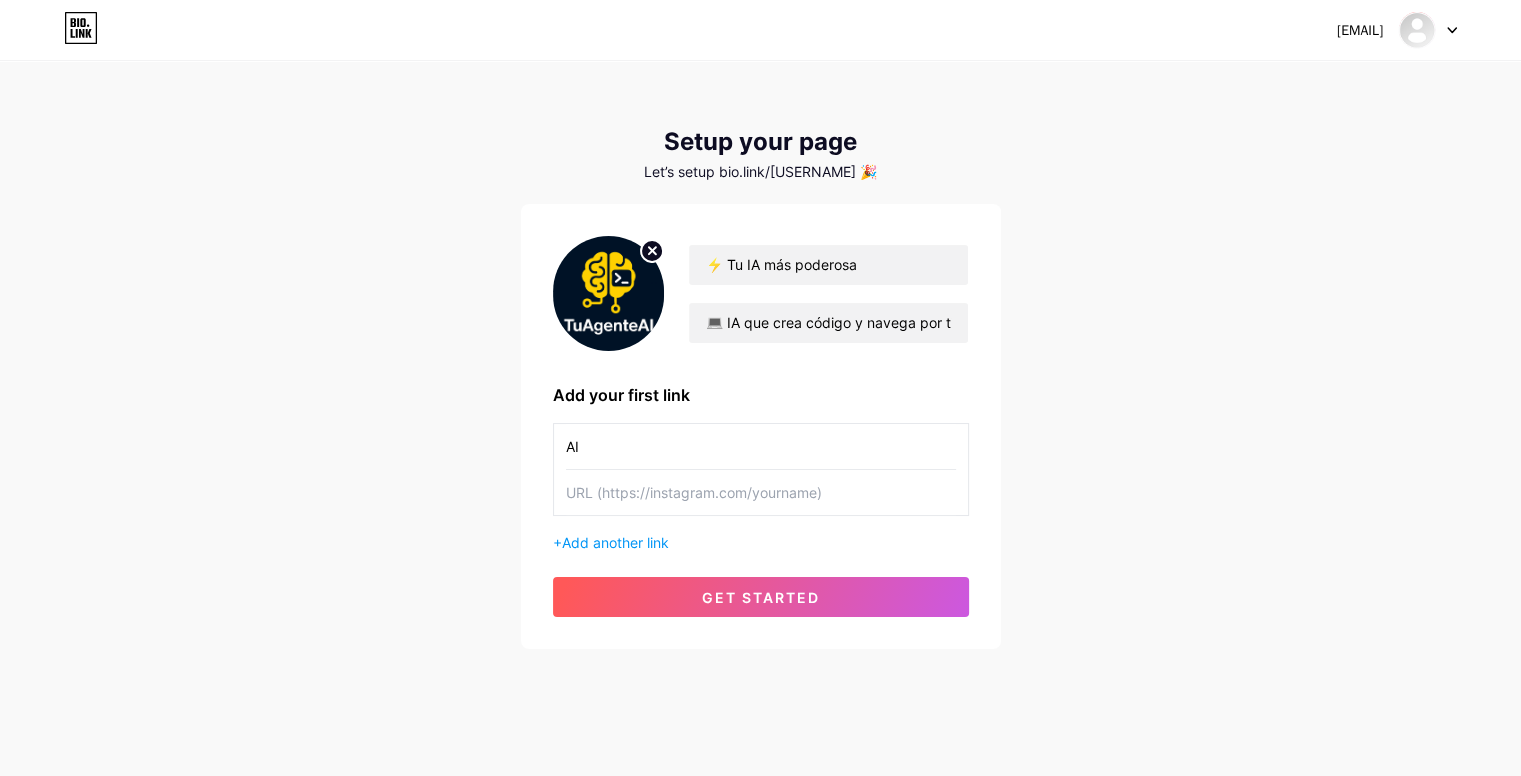type on "A" 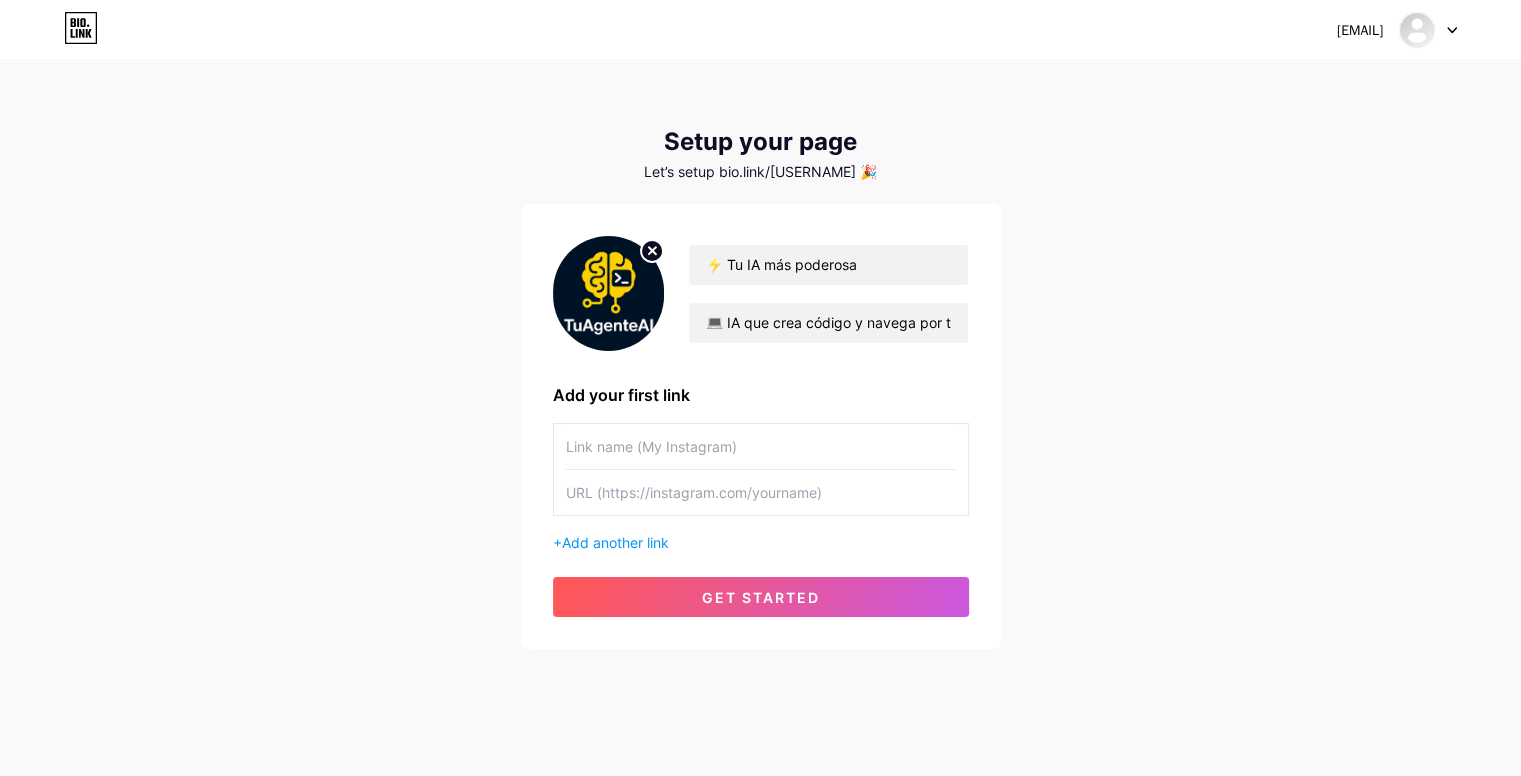 type on "m" 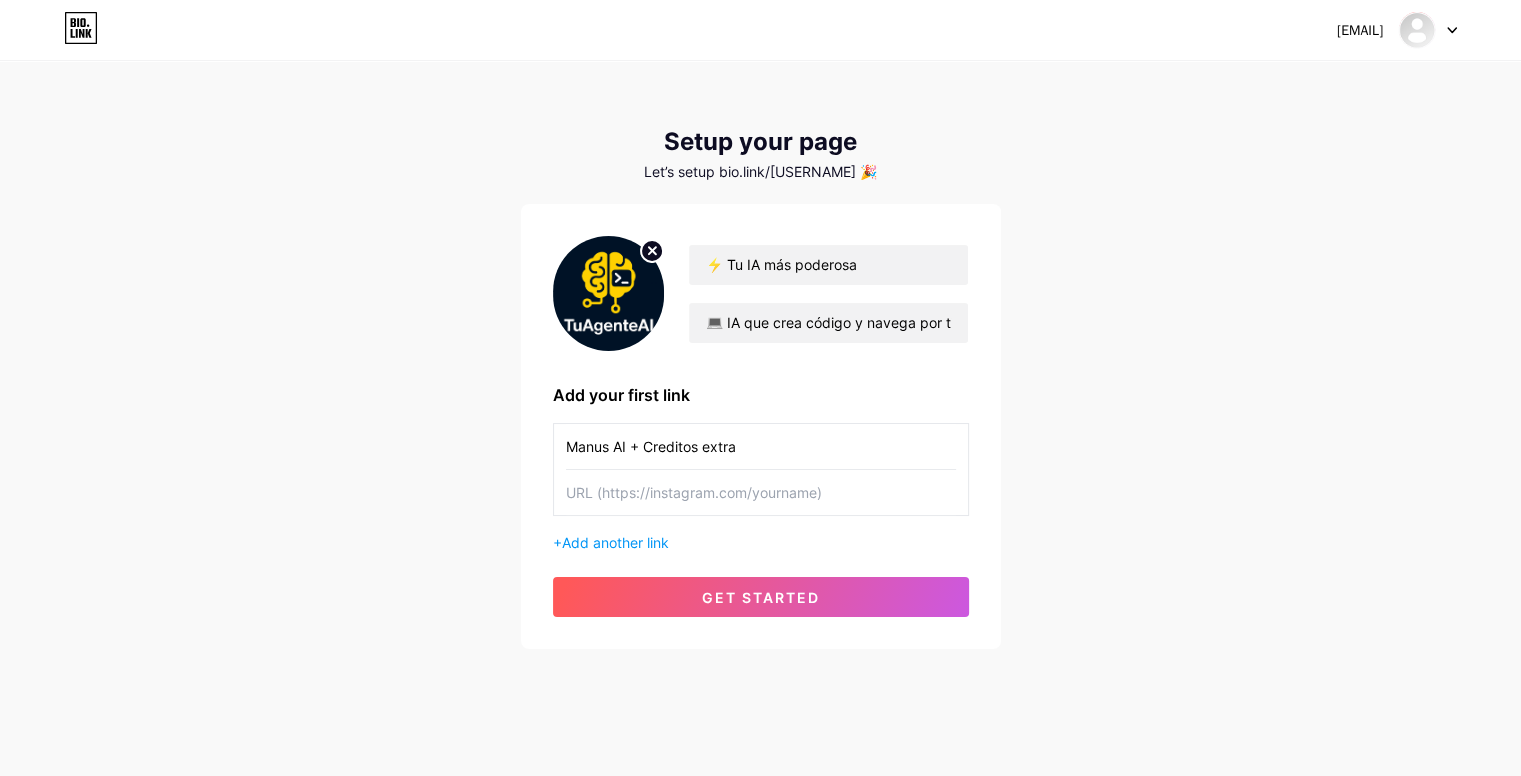 type on "Manus AI + Creditos extra" 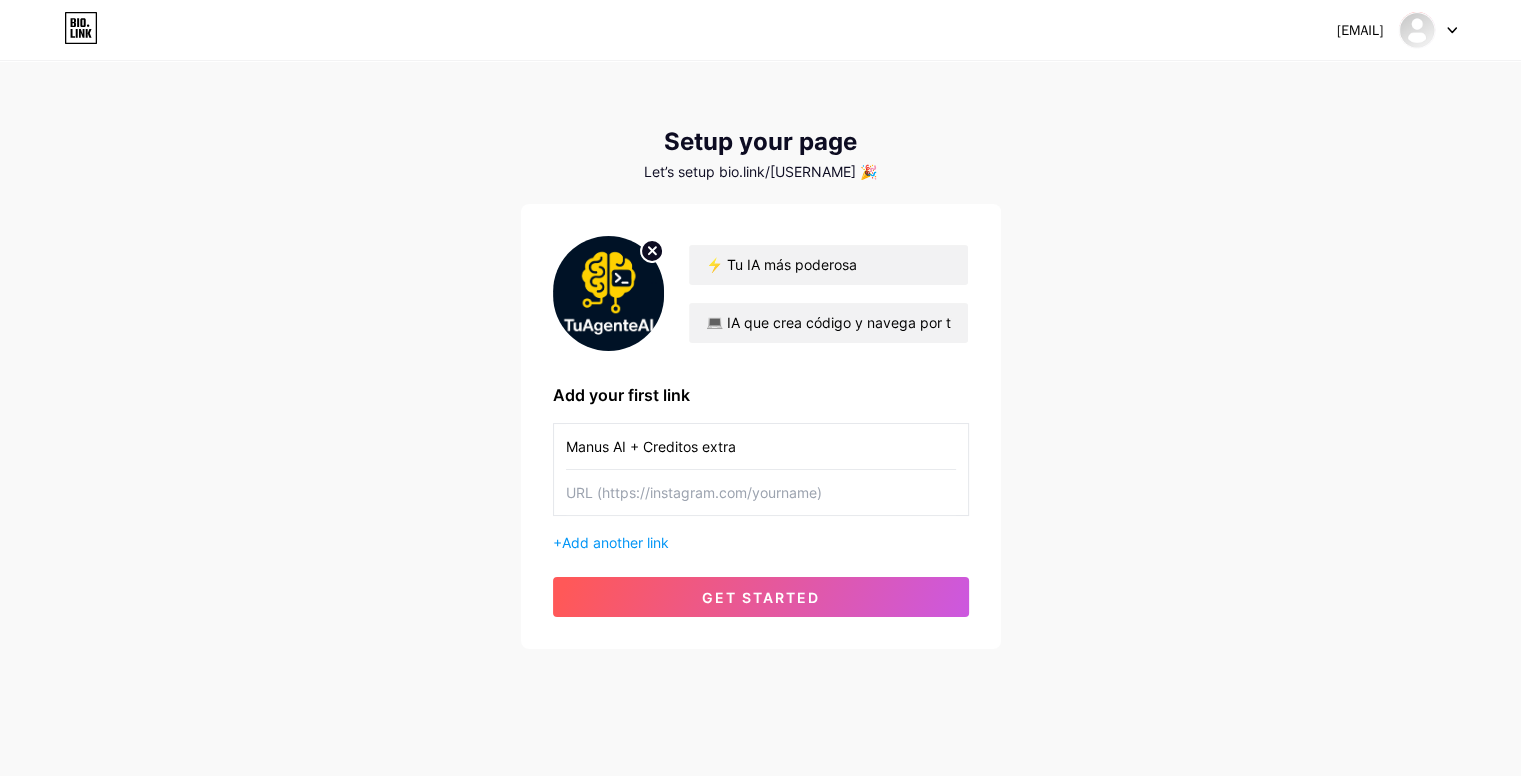 drag, startPoint x: 787, startPoint y: 461, endPoint x: 780, endPoint y: 516, distance: 55.443665 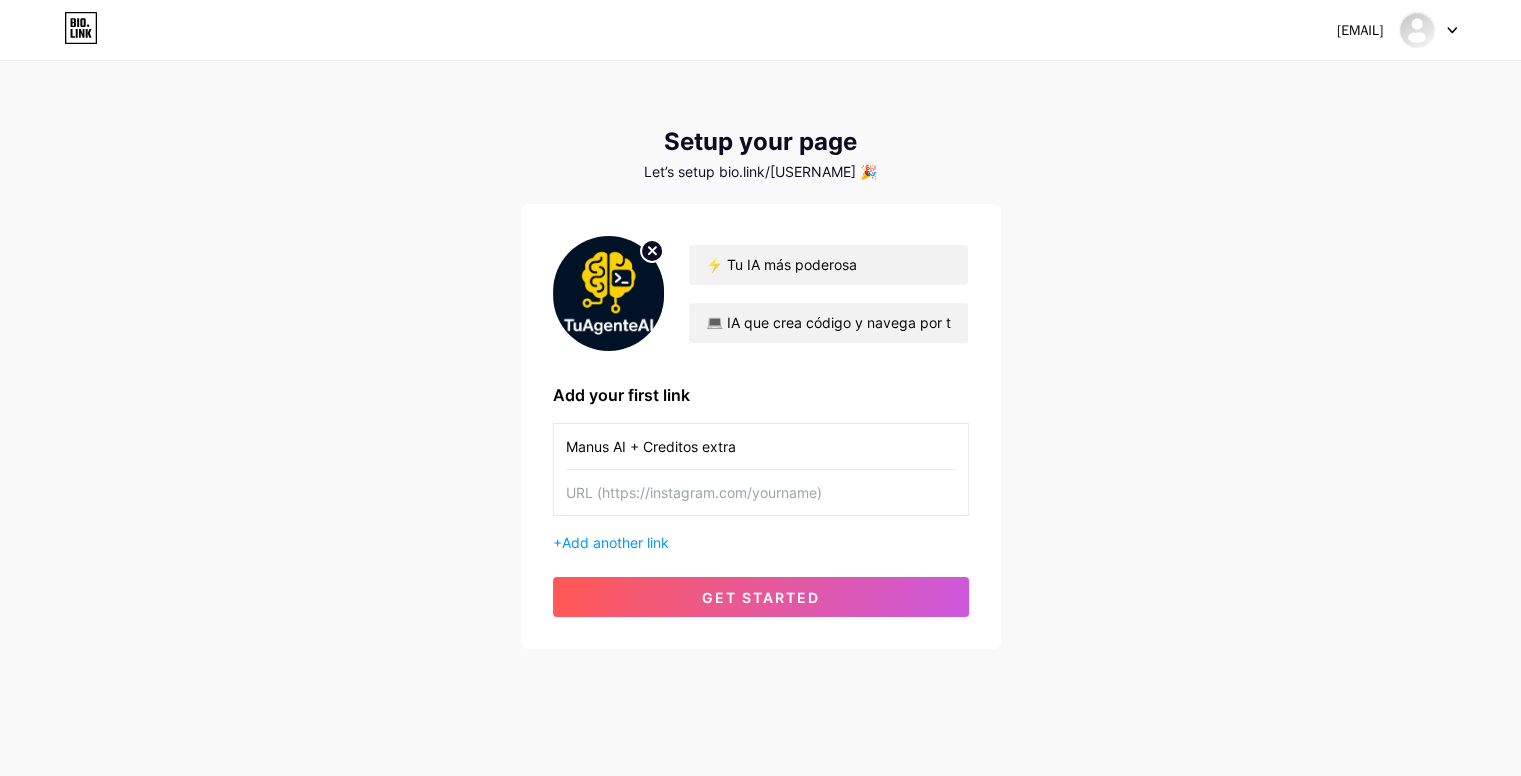click on "Manus AI + Creditos extra" at bounding box center (761, 446) 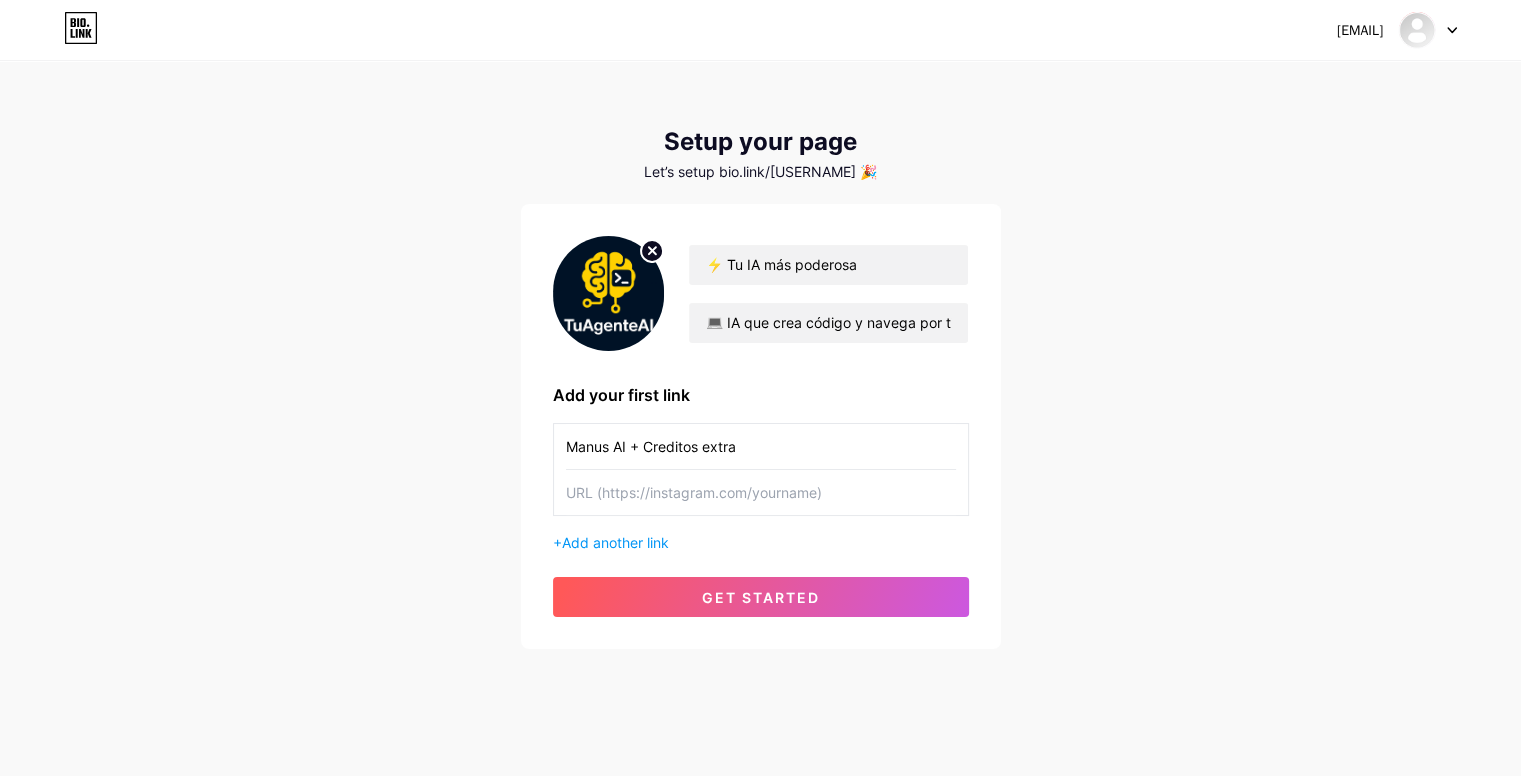 click on "[NAME] AI + Creditos extra
+  Add another link" at bounding box center [761, 488] 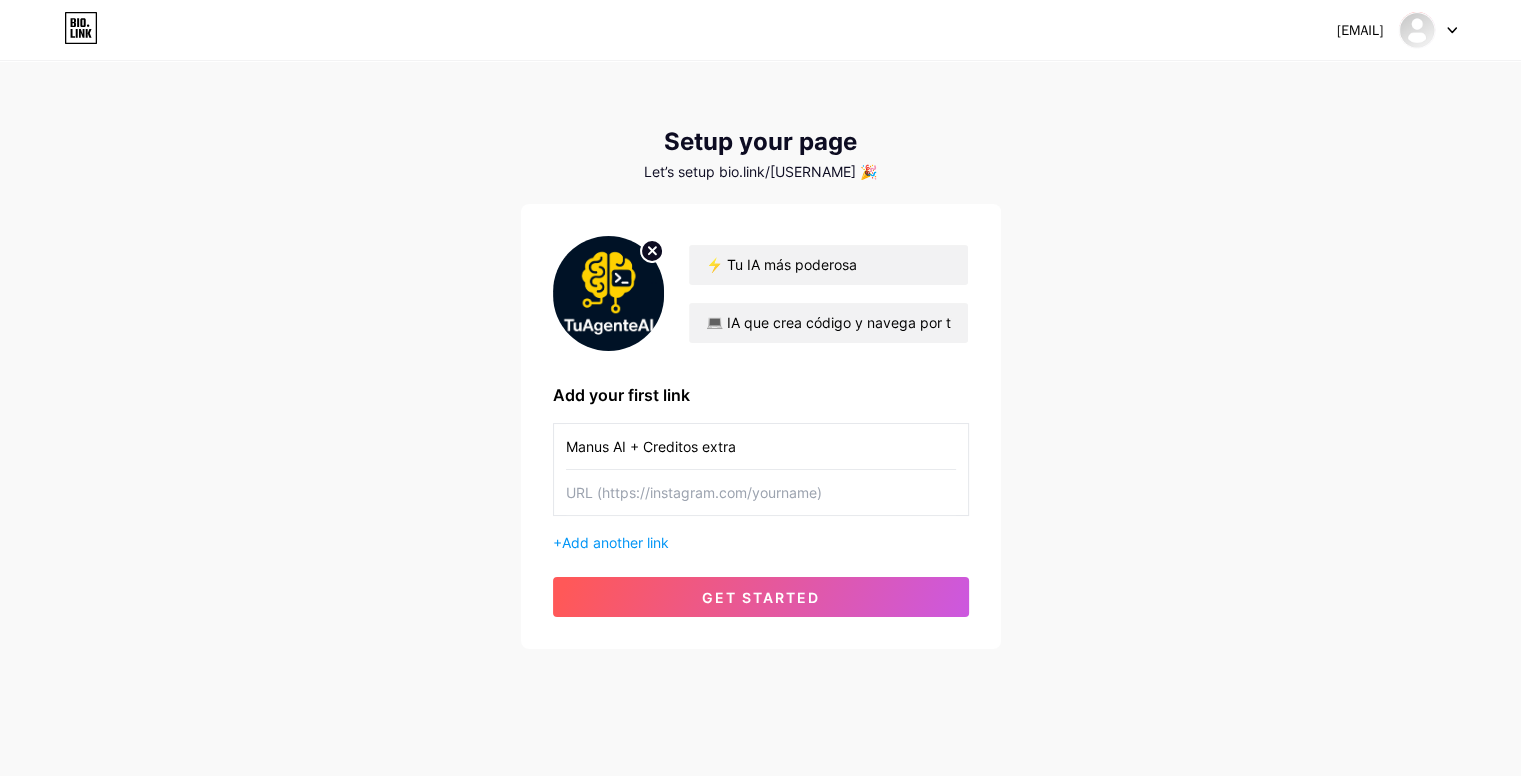 click at bounding box center (761, 492) 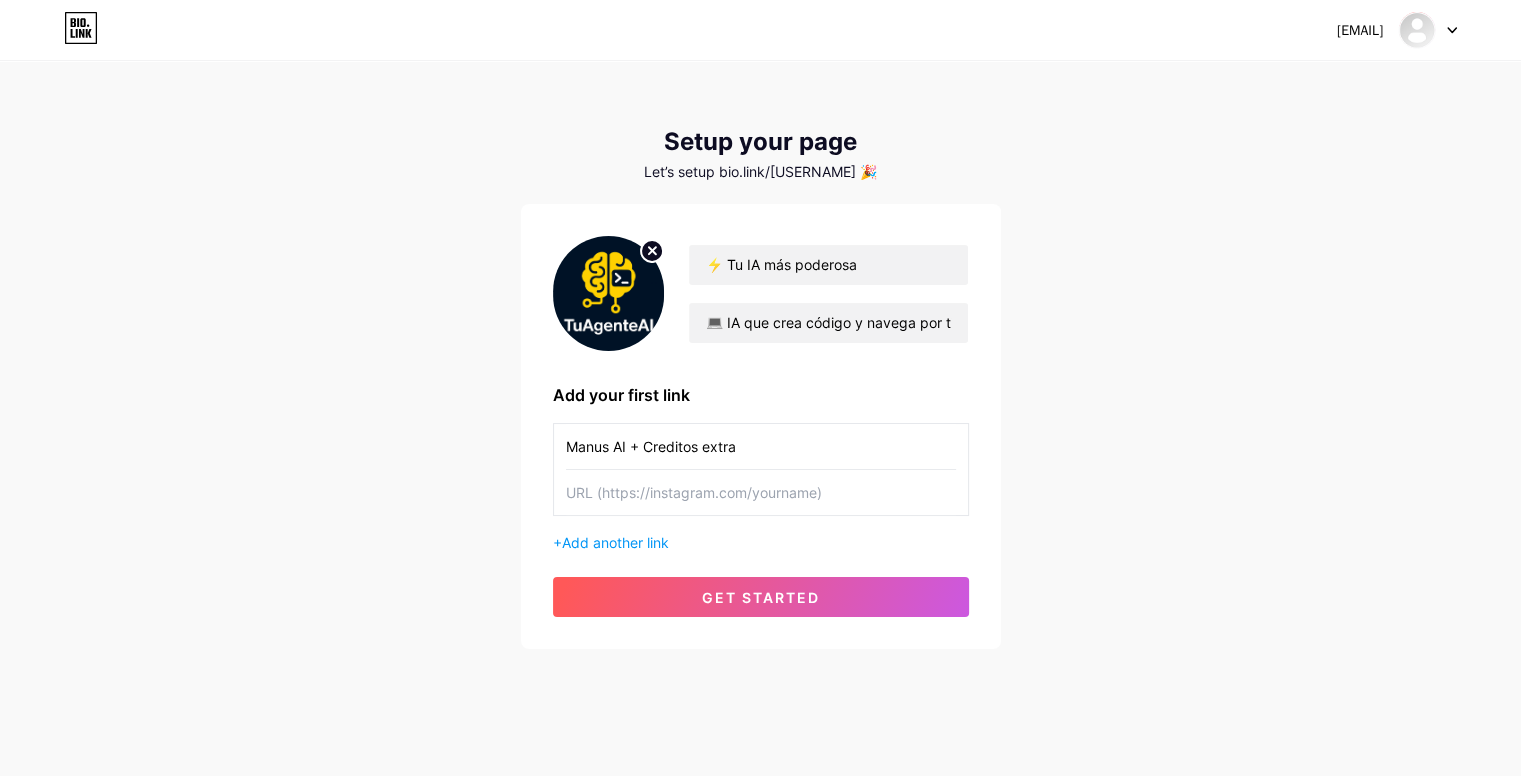 paste on "https://manus.im/invitation/2Z96JDKMXO0Z8J" 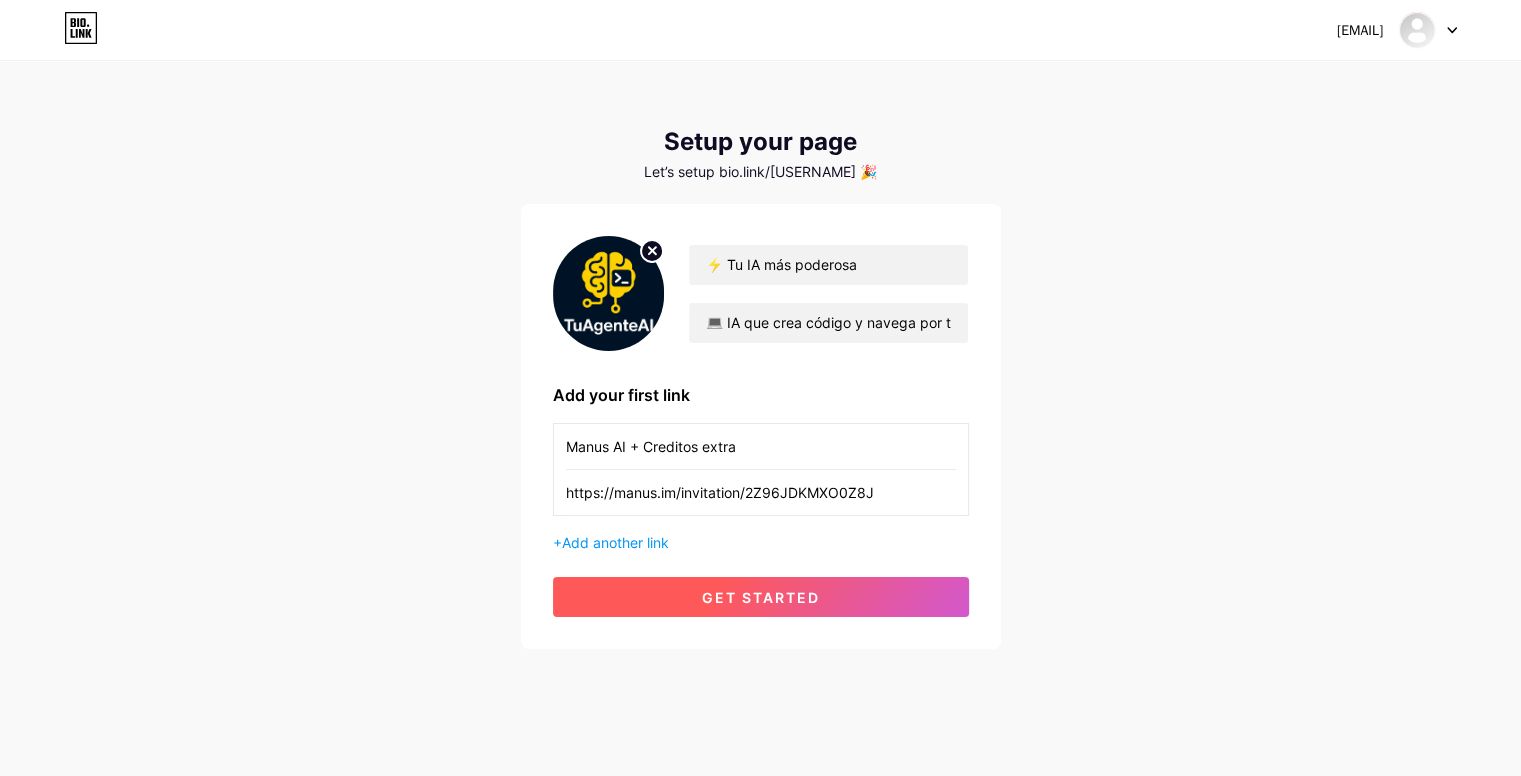 type on "https://manus.im/invitation/2Z96JDKMXO0Z8J" 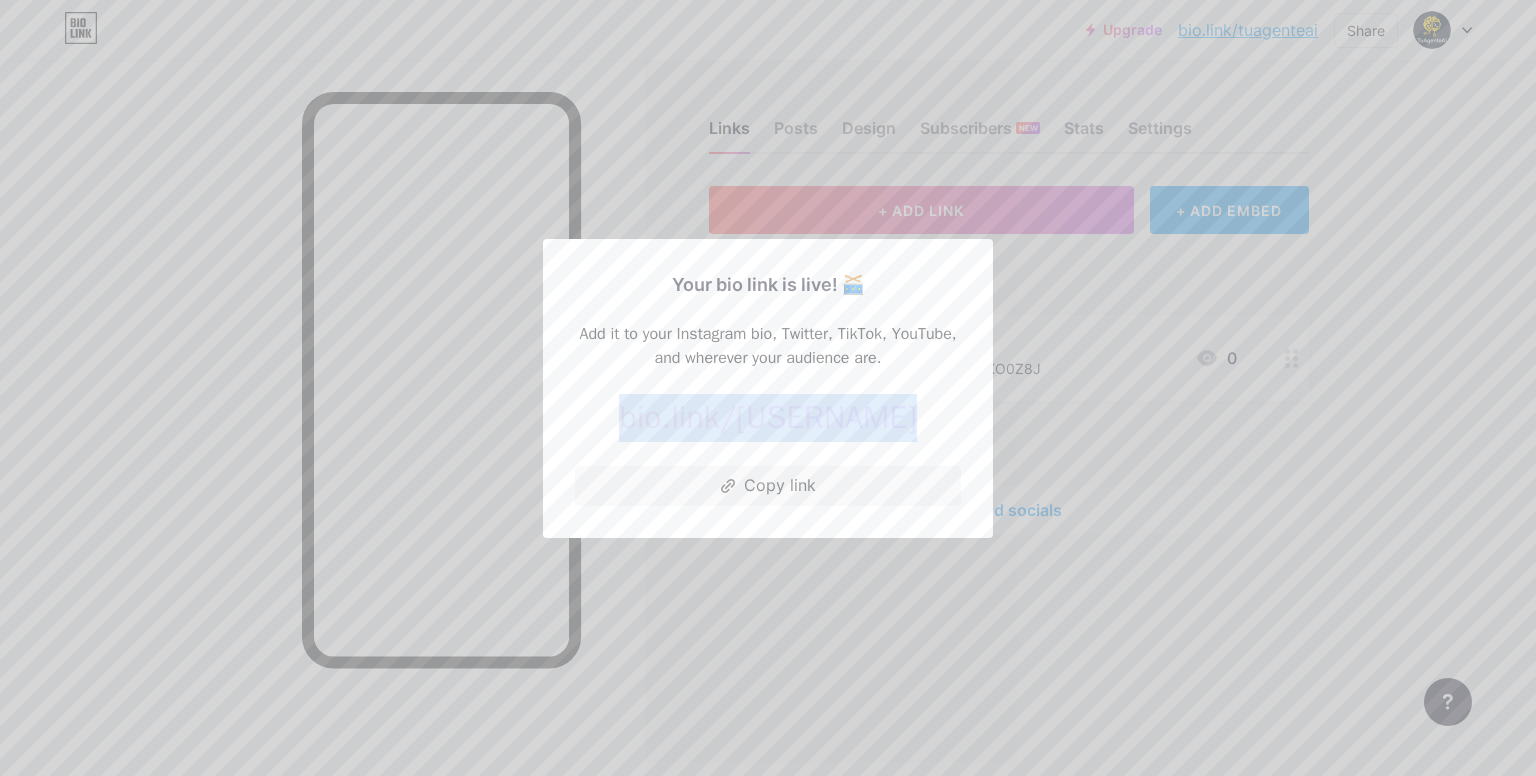 drag, startPoint x: 892, startPoint y: 423, endPoint x: 603, endPoint y: 421, distance: 289.00693 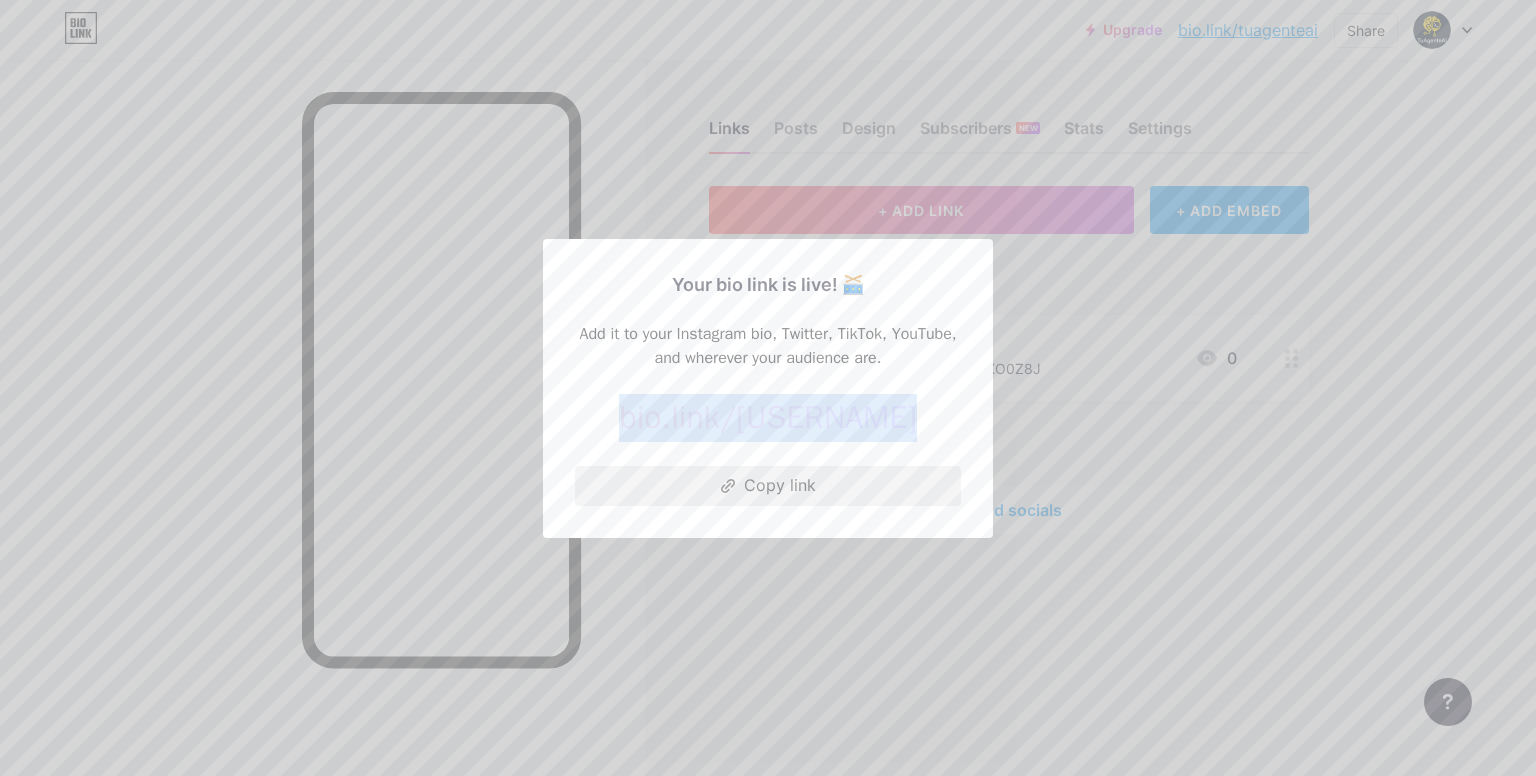 click on "Copy link" at bounding box center (768, 486) 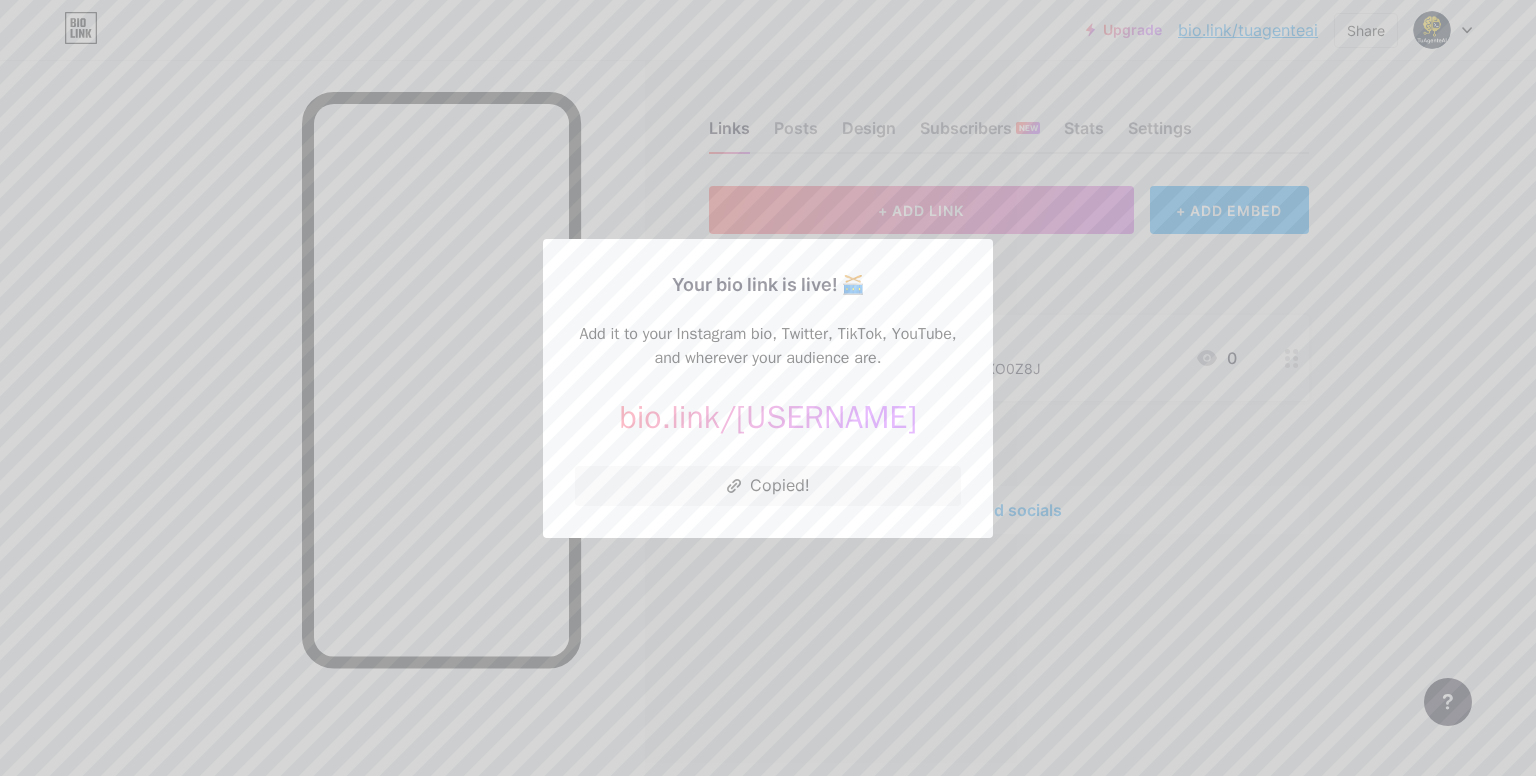 click at bounding box center [768, 388] 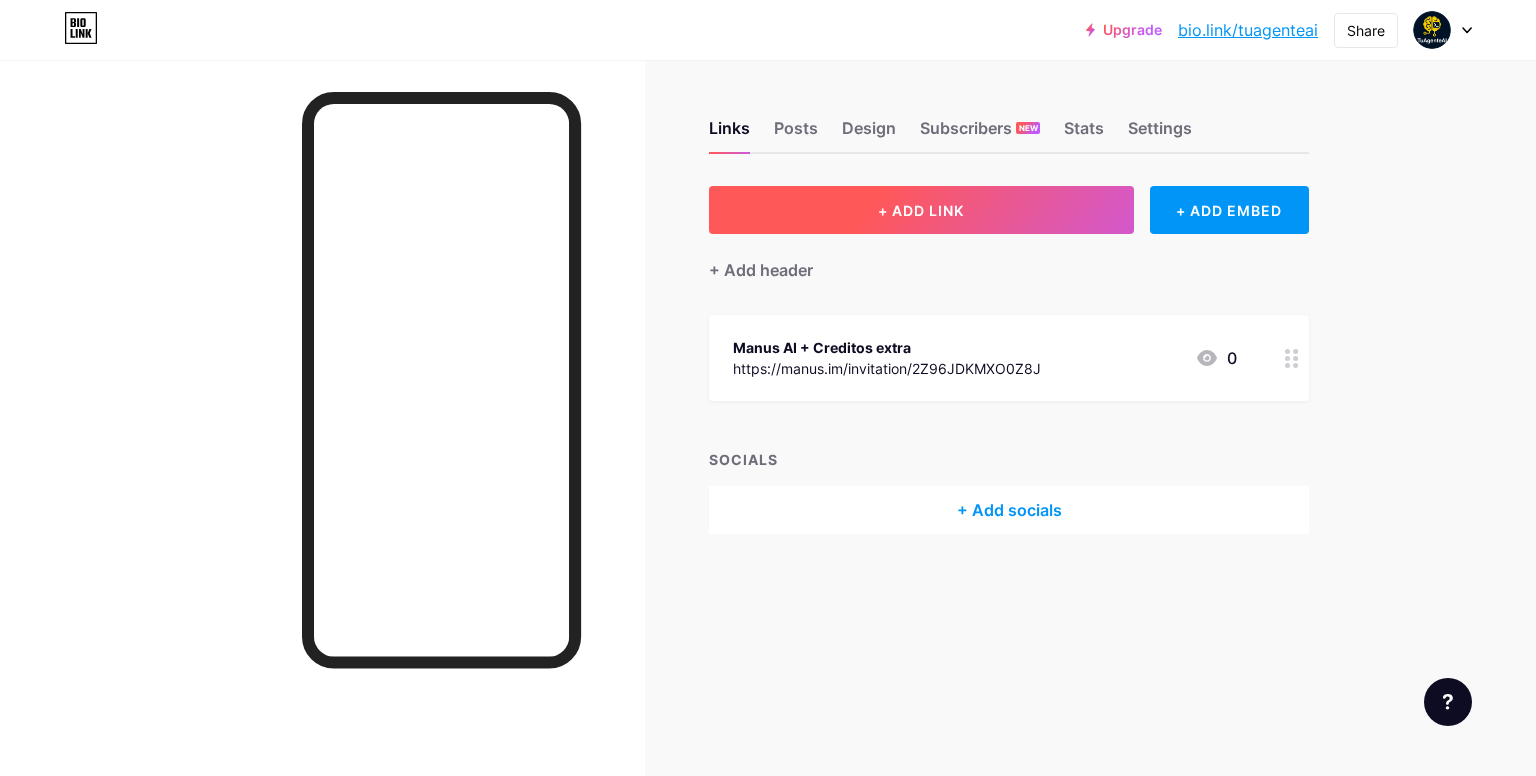 scroll, scrollTop: 0, scrollLeft: 0, axis: both 